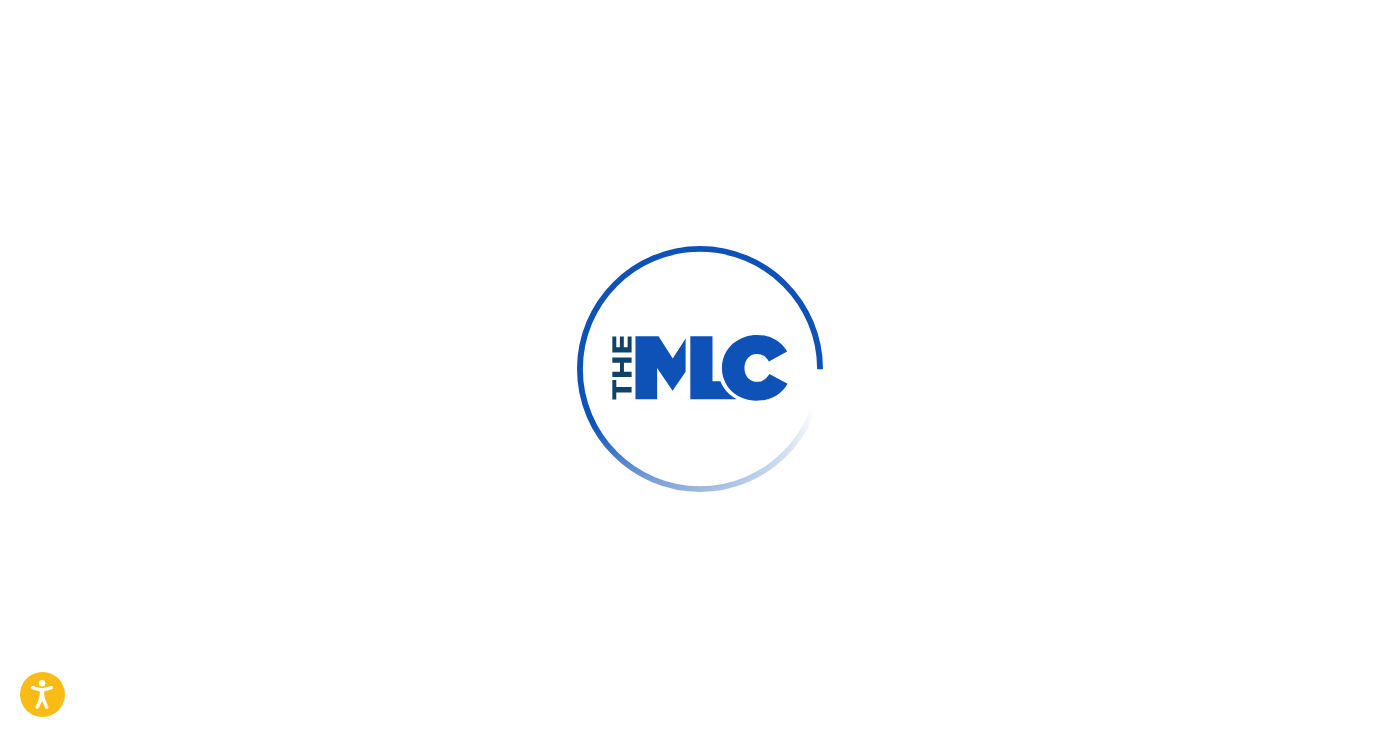 scroll, scrollTop: 0, scrollLeft: 0, axis: both 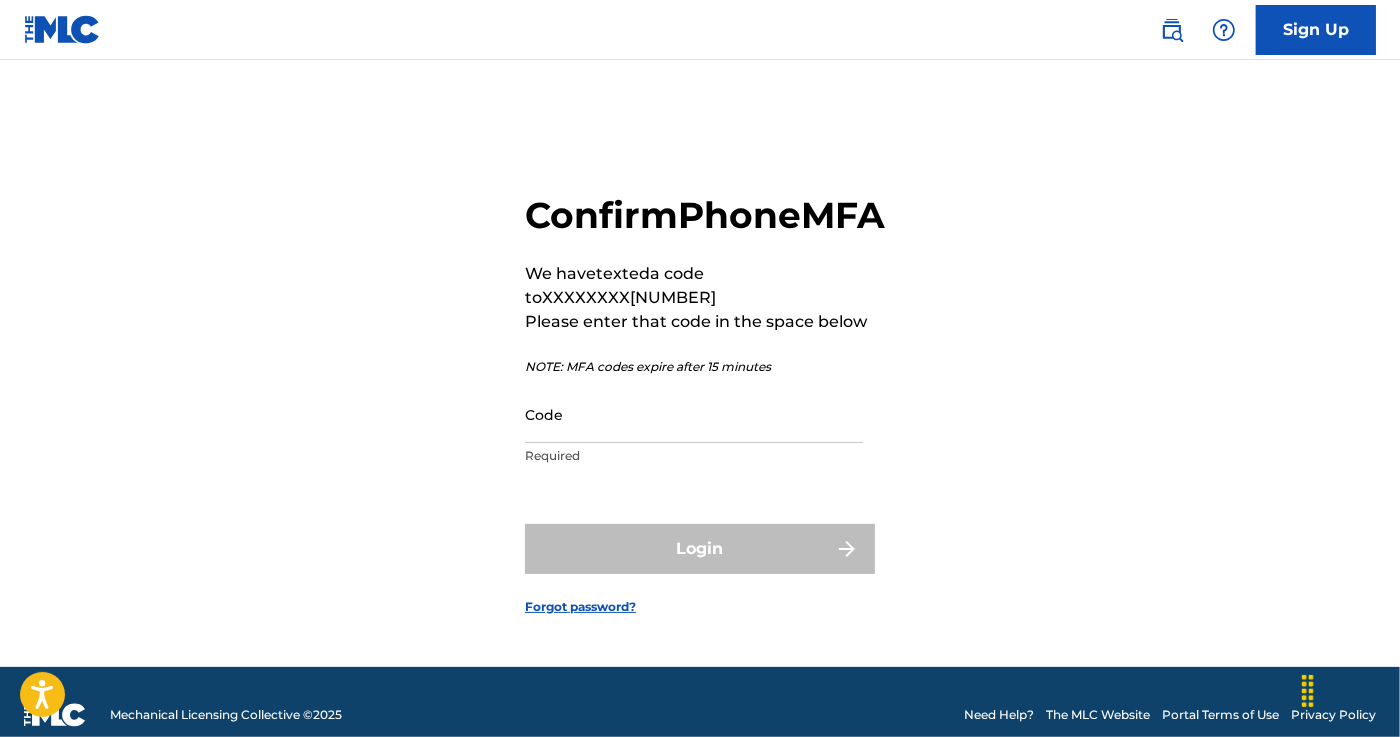 click on "Code" at bounding box center [694, 414] 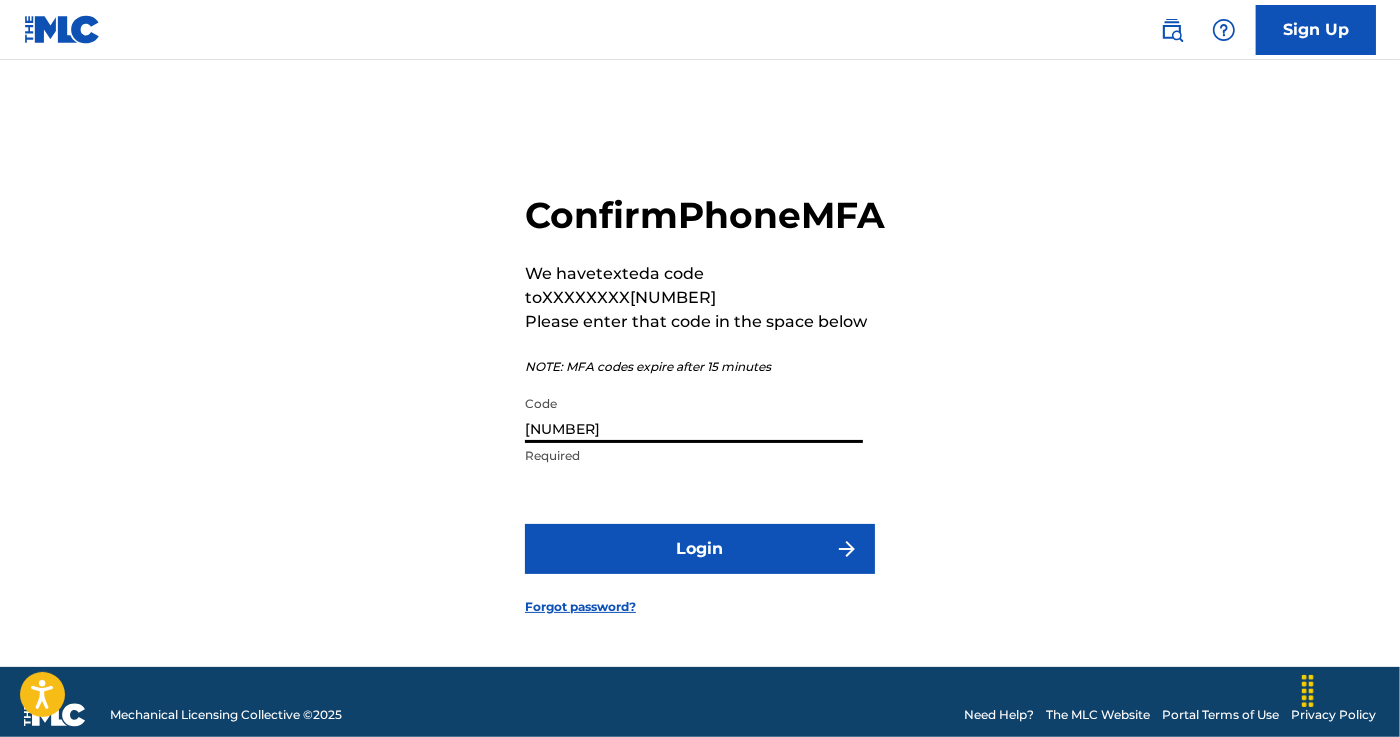 type on "[NUMBER]" 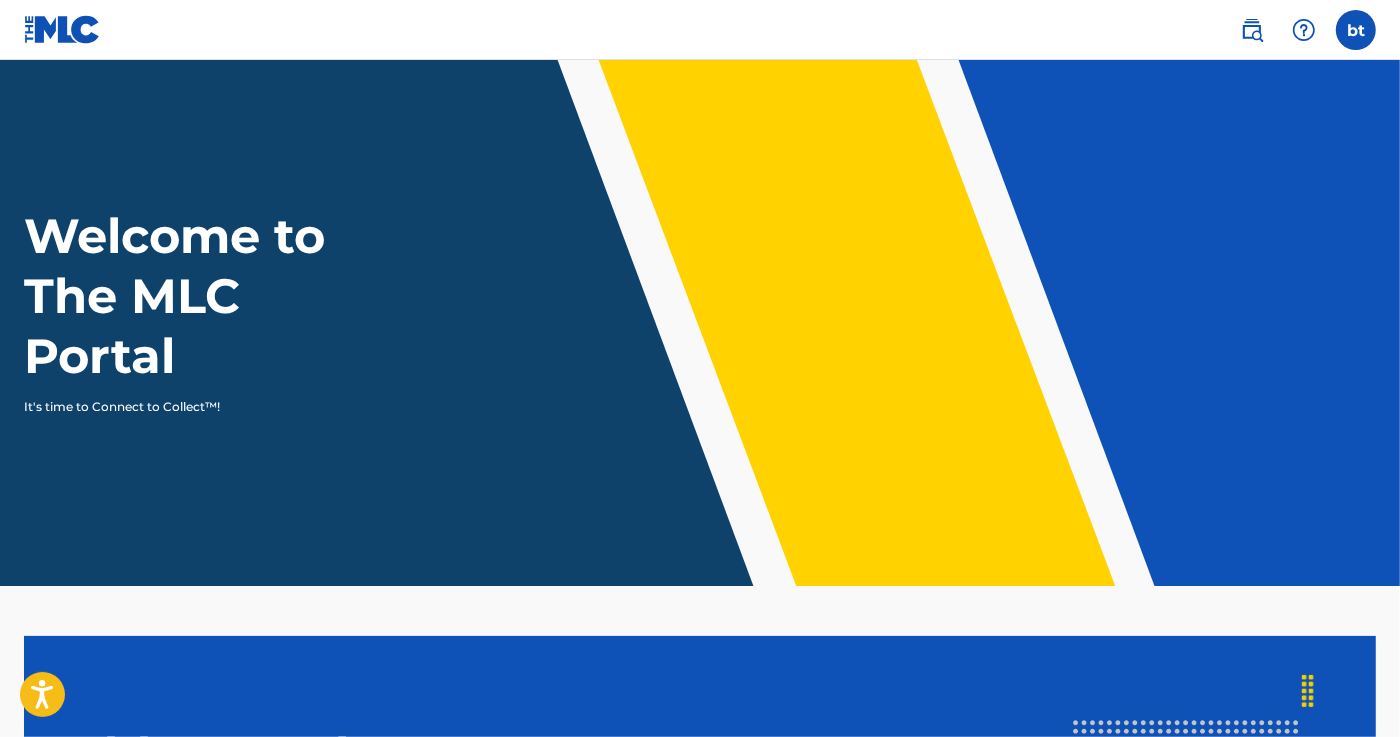 scroll, scrollTop: 0, scrollLeft: 0, axis: both 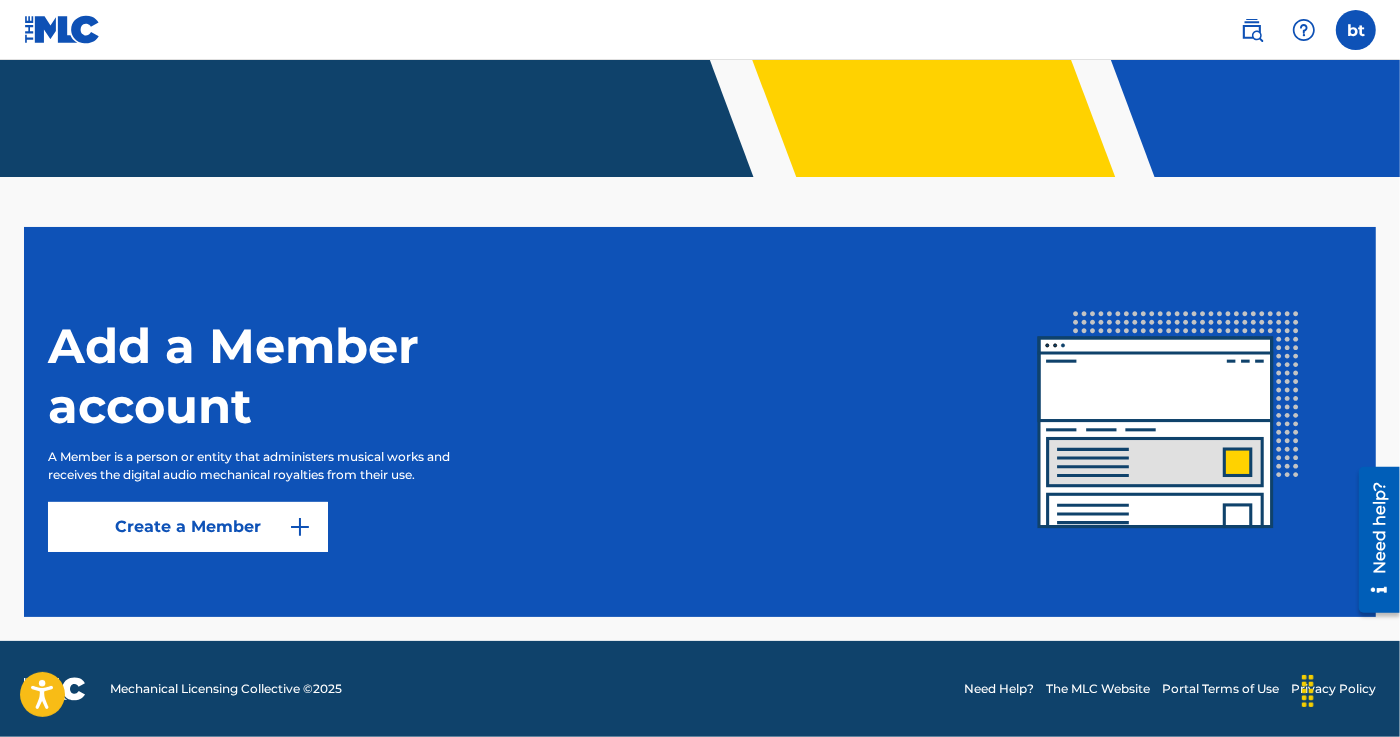 click at bounding box center (1356, 30) 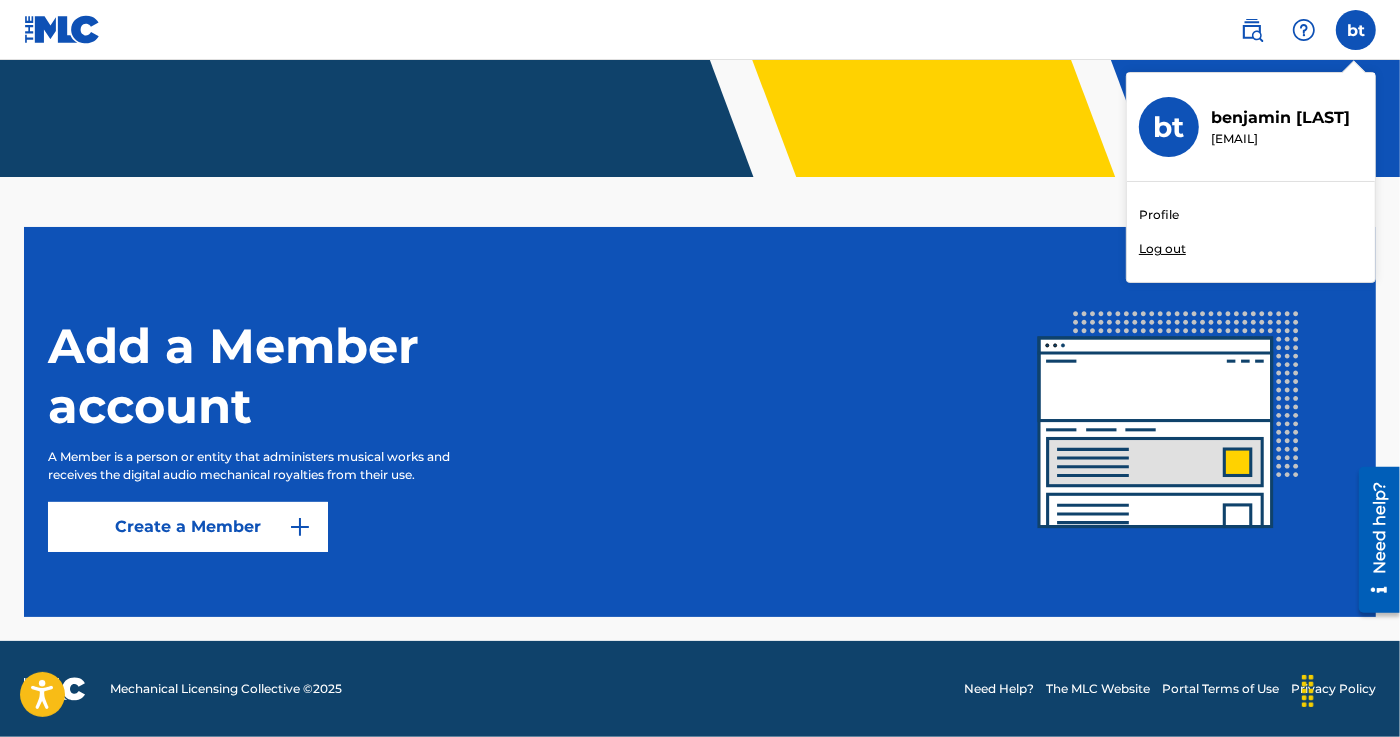 click on "Profile" at bounding box center [1159, 215] 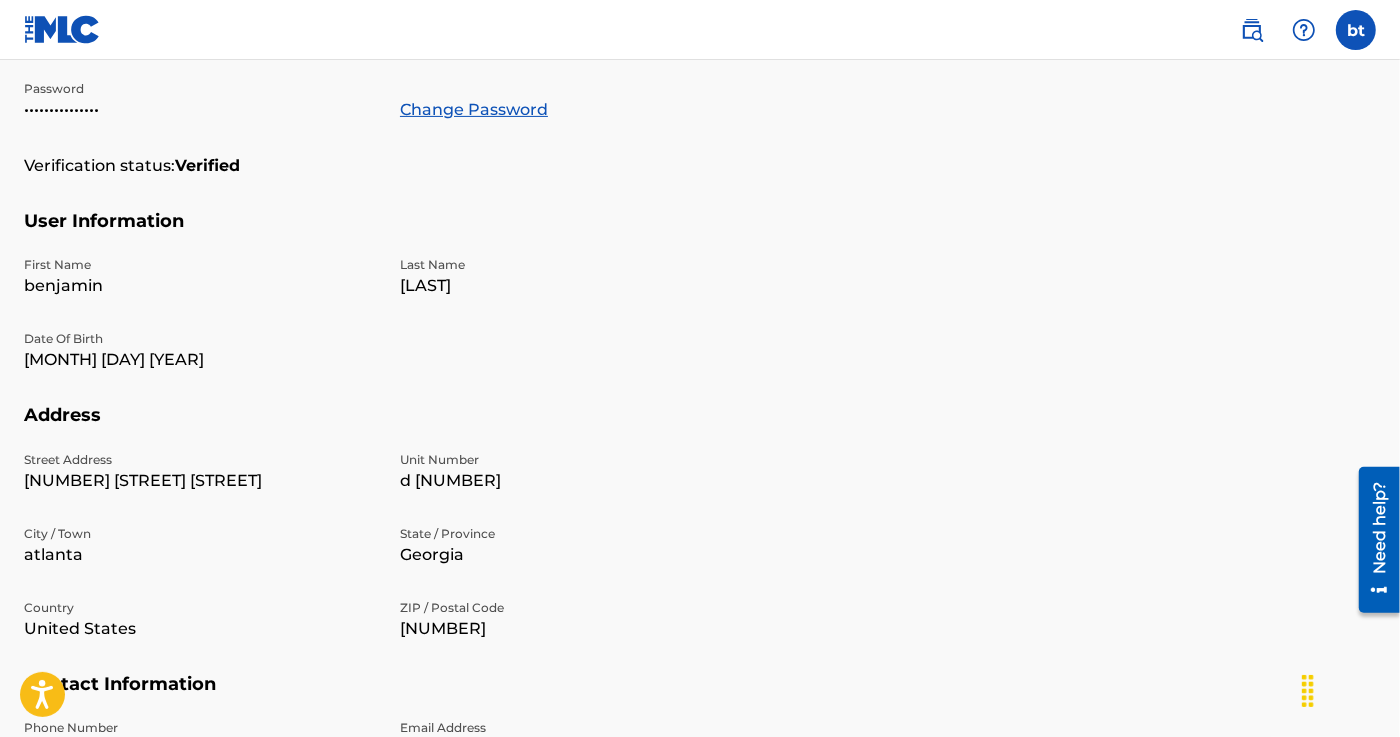scroll, scrollTop: 0, scrollLeft: 0, axis: both 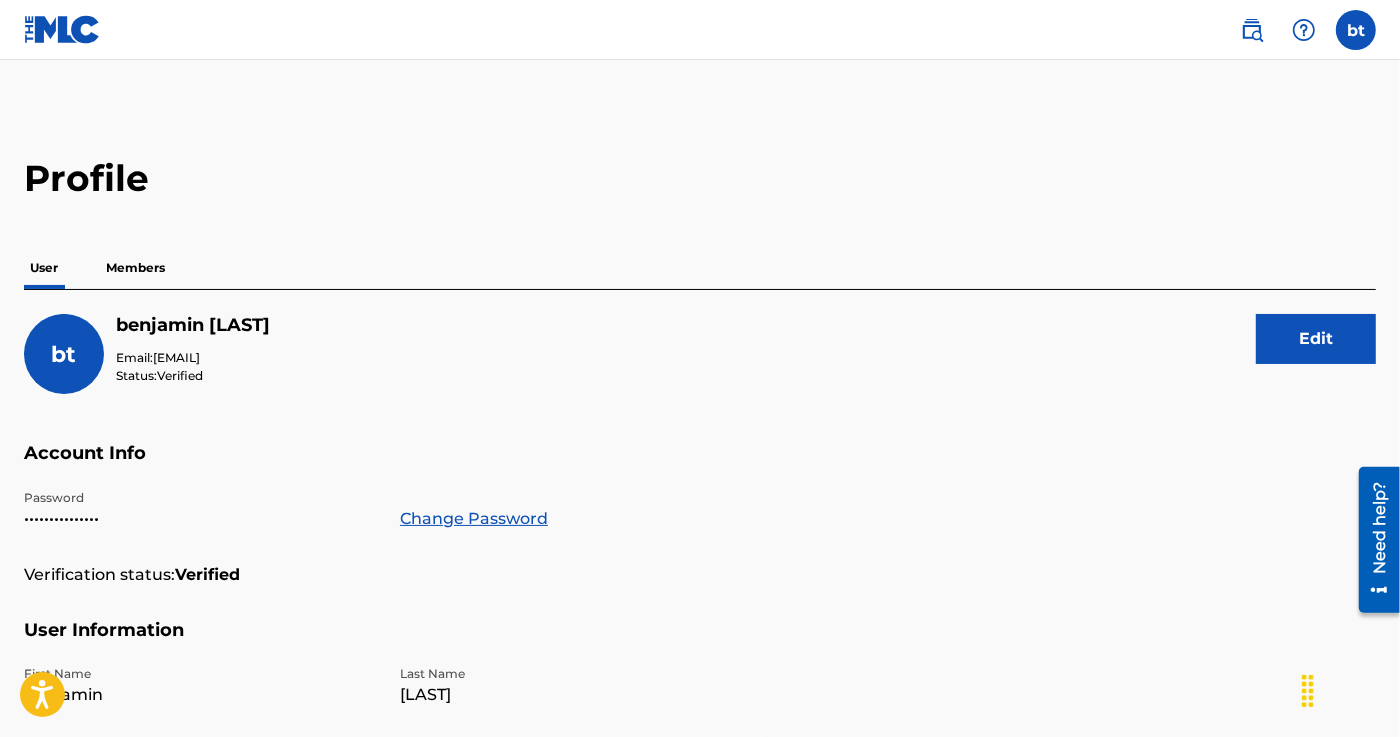 click on "Members" at bounding box center (135, 268) 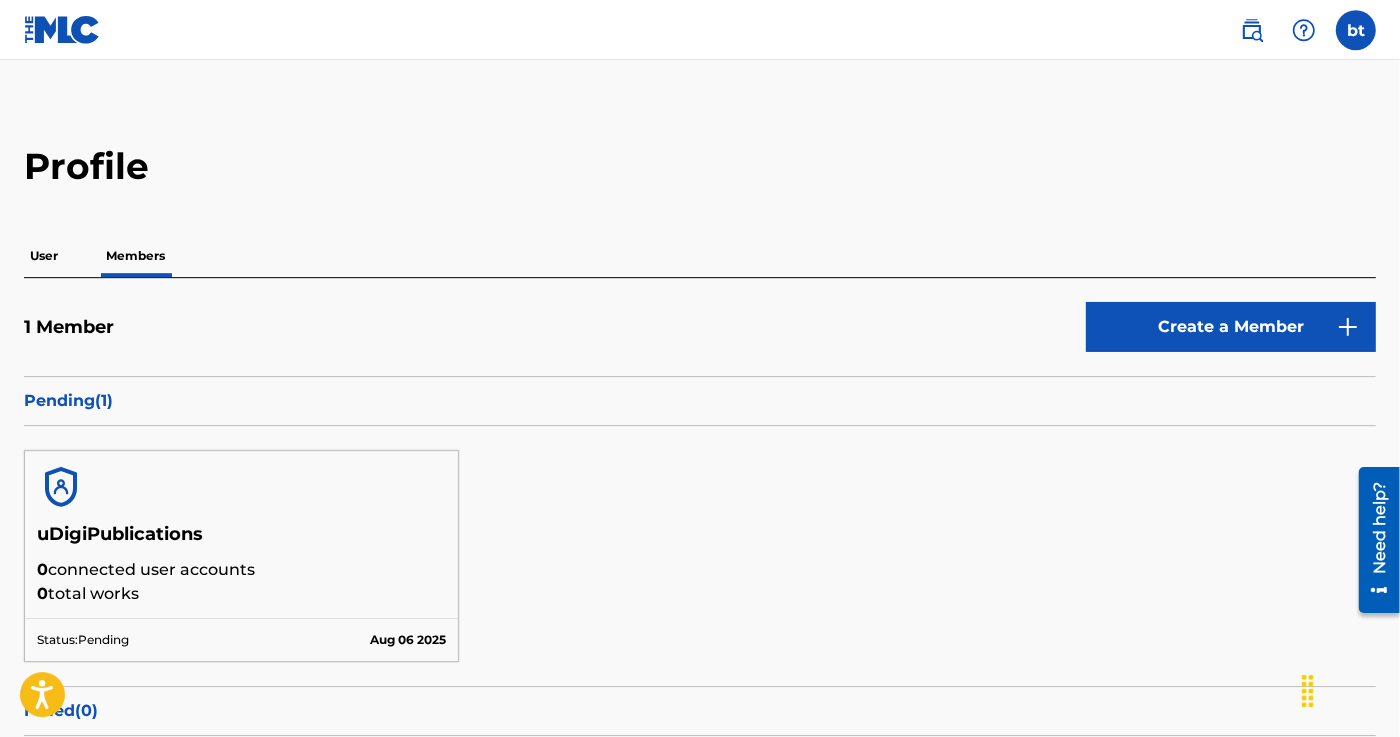 scroll, scrollTop: 0, scrollLeft: 0, axis: both 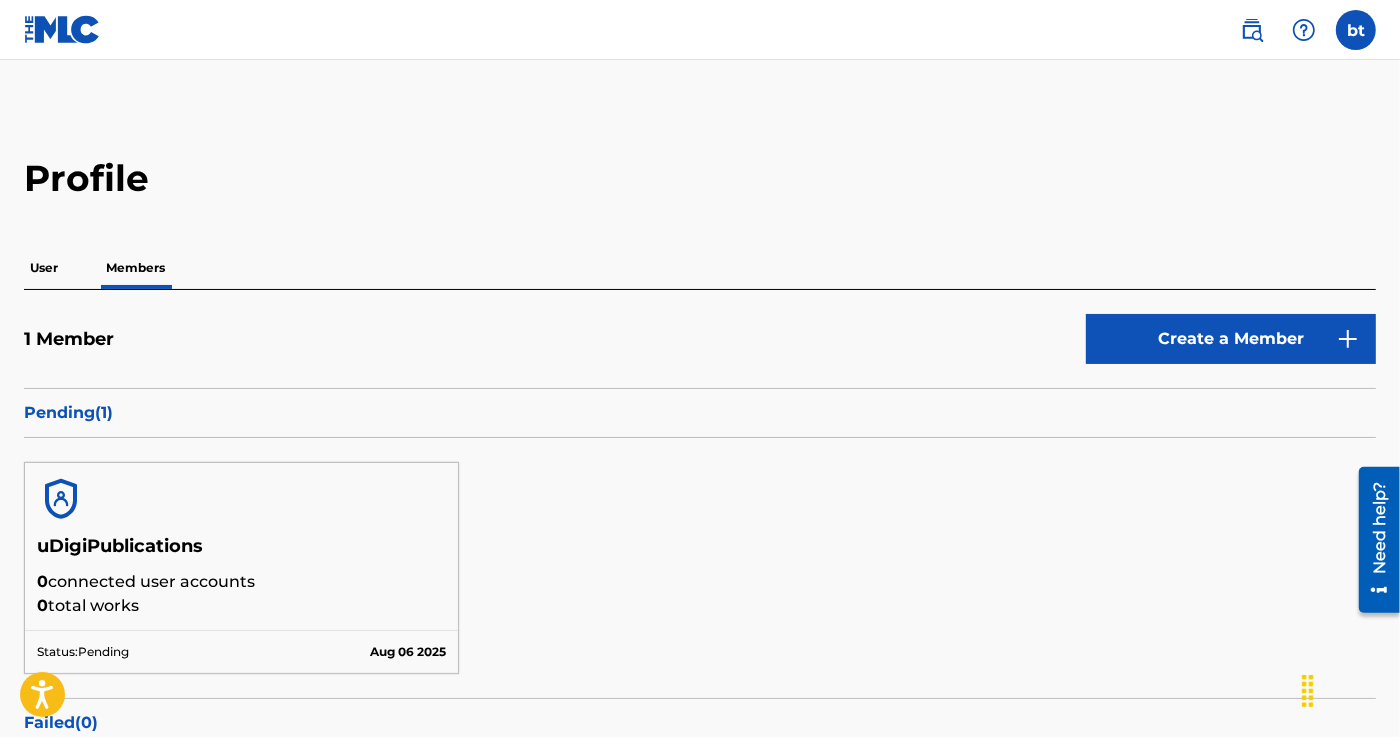 click on "User" at bounding box center [44, 268] 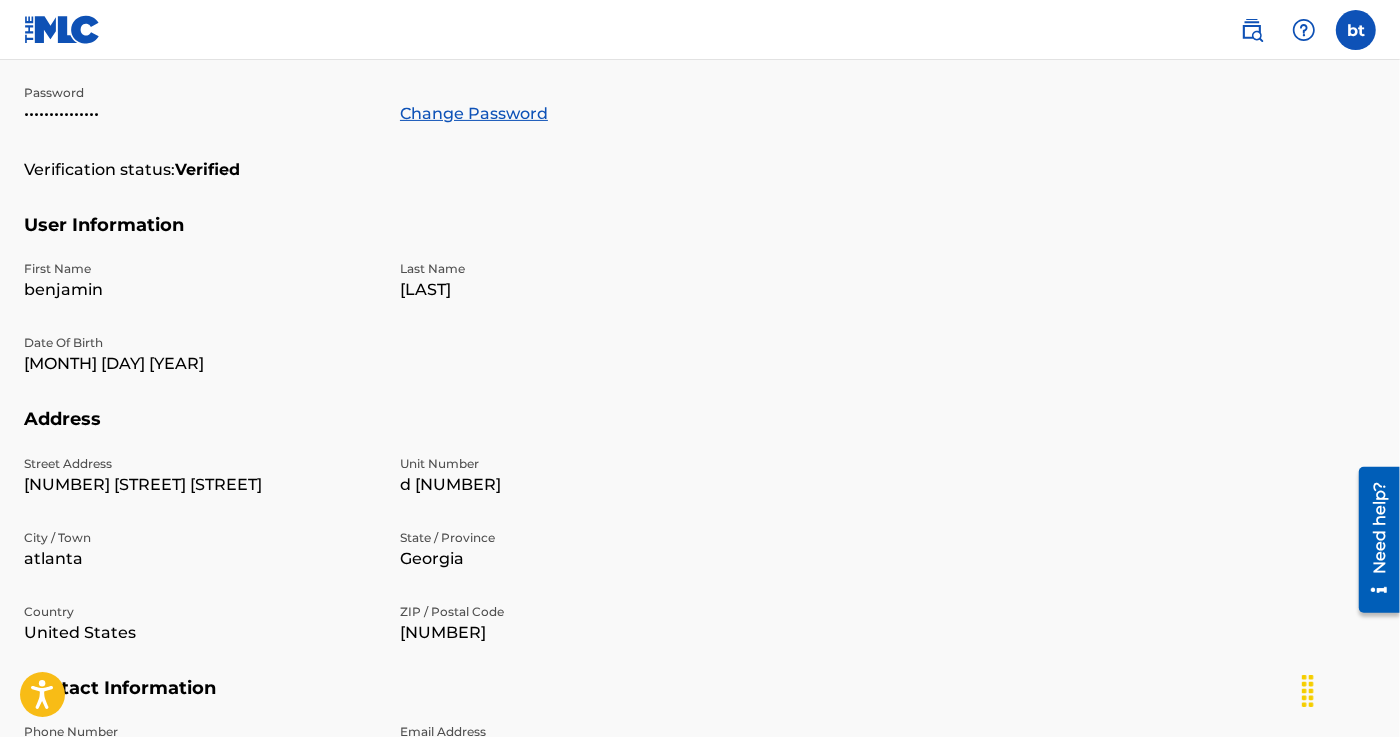 scroll, scrollTop: 0, scrollLeft: 0, axis: both 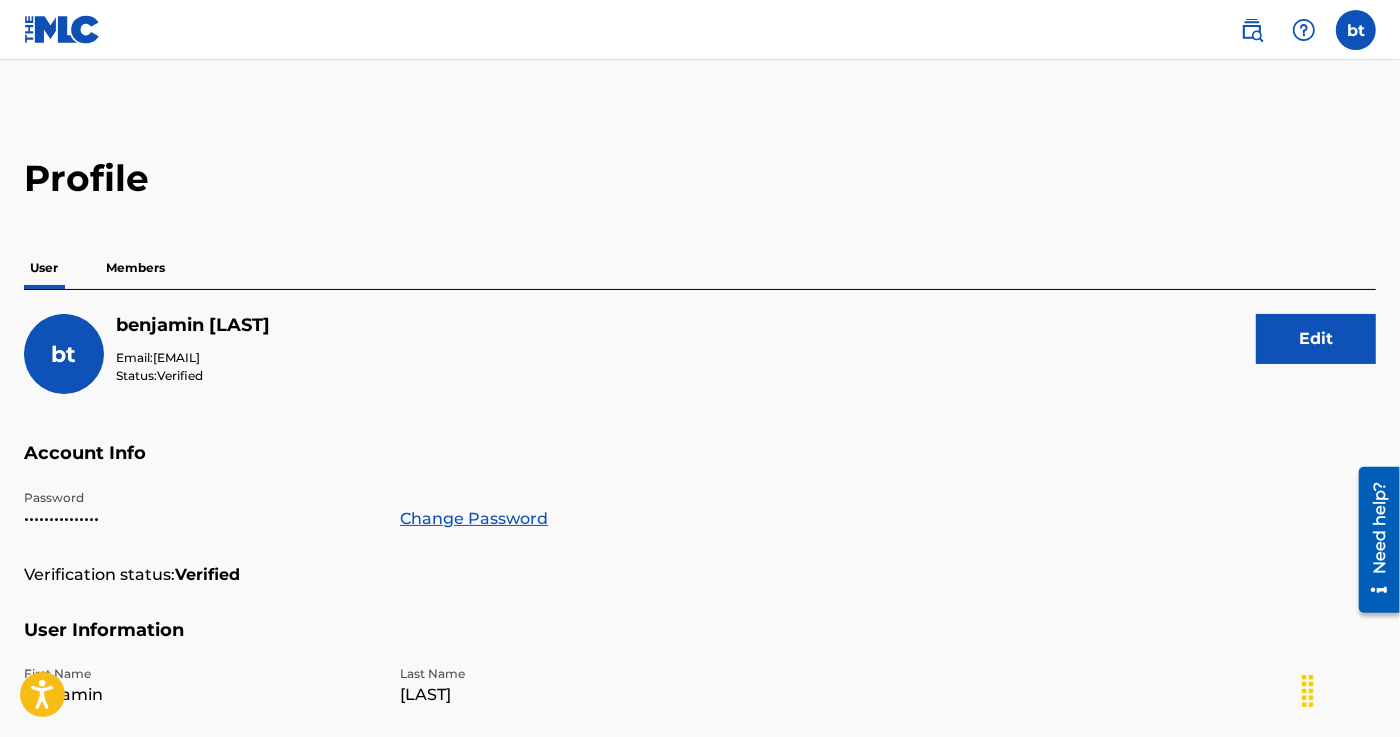 click at bounding box center (62, 29) 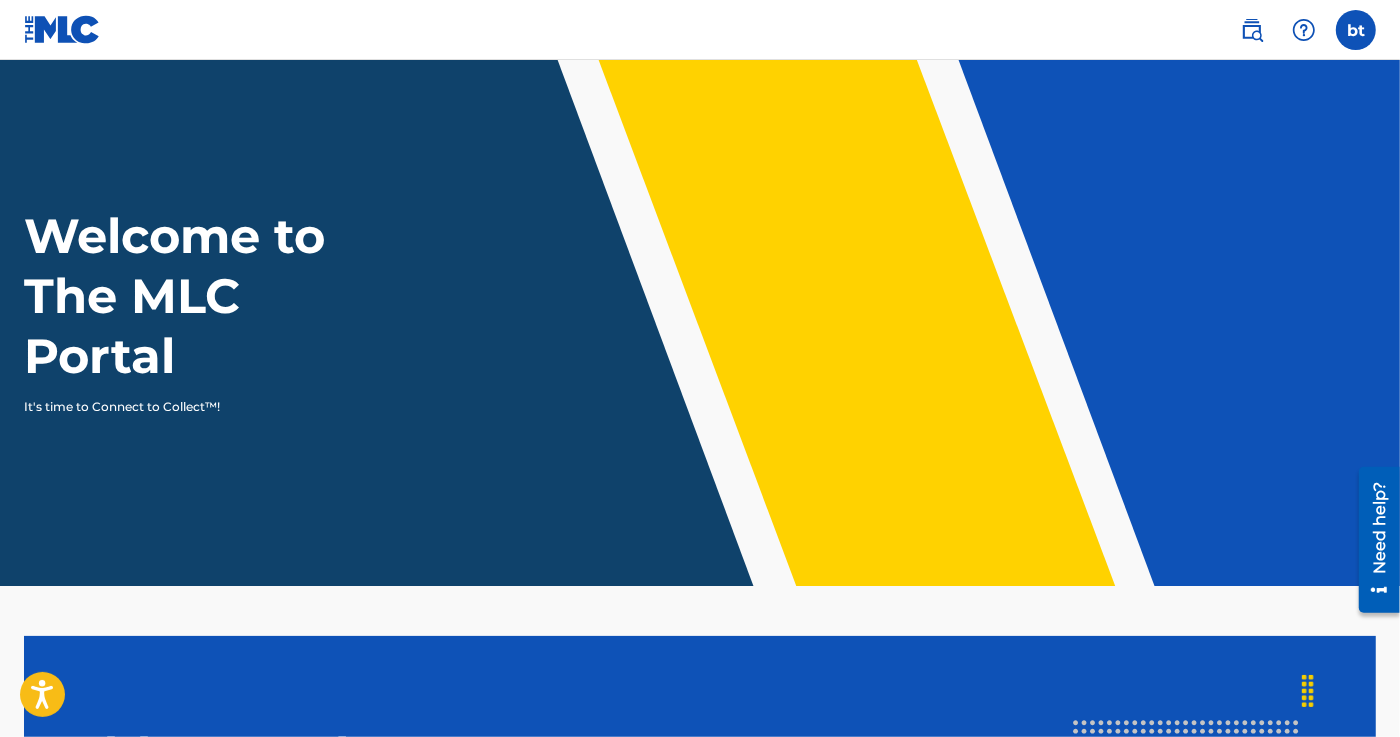 drag, startPoint x: 1253, startPoint y: 32, endPoint x: 1157, endPoint y: 1, distance: 100.88112 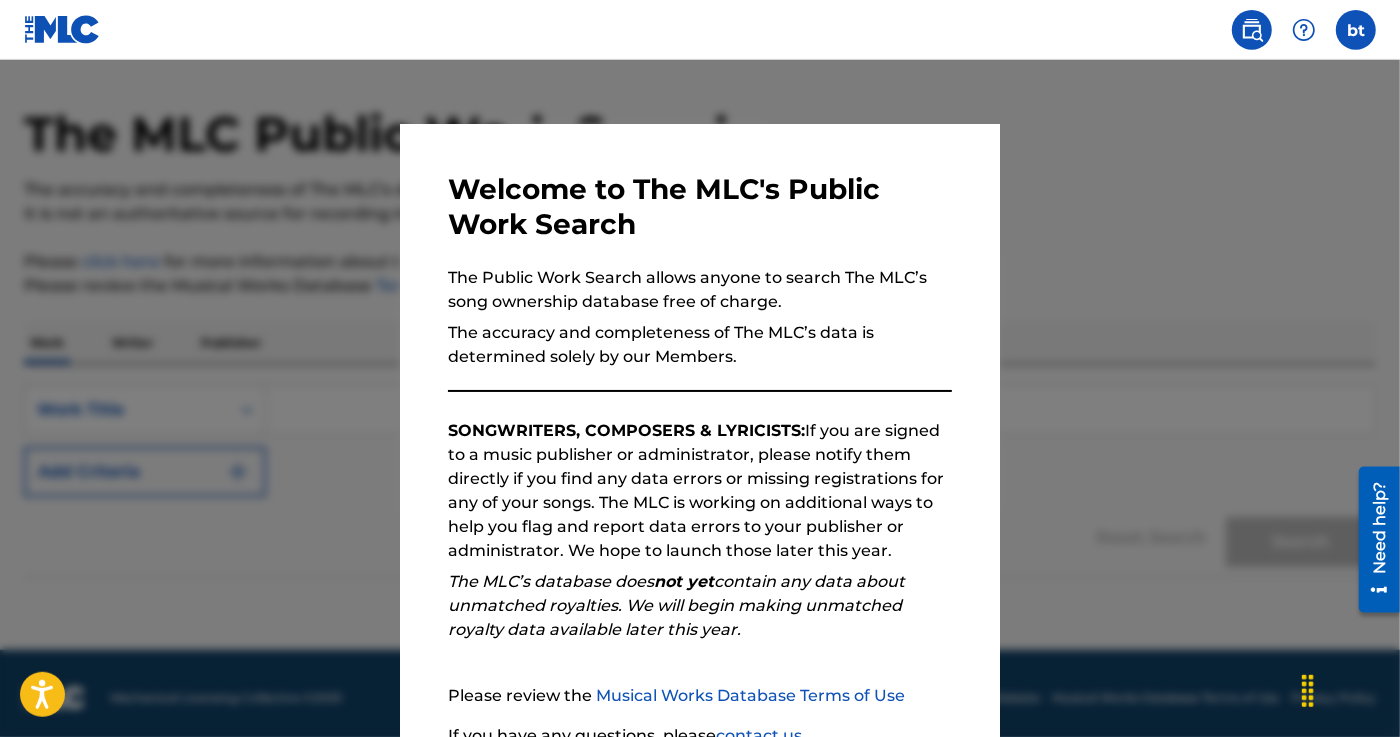 scroll, scrollTop: 69, scrollLeft: 0, axis: vertical 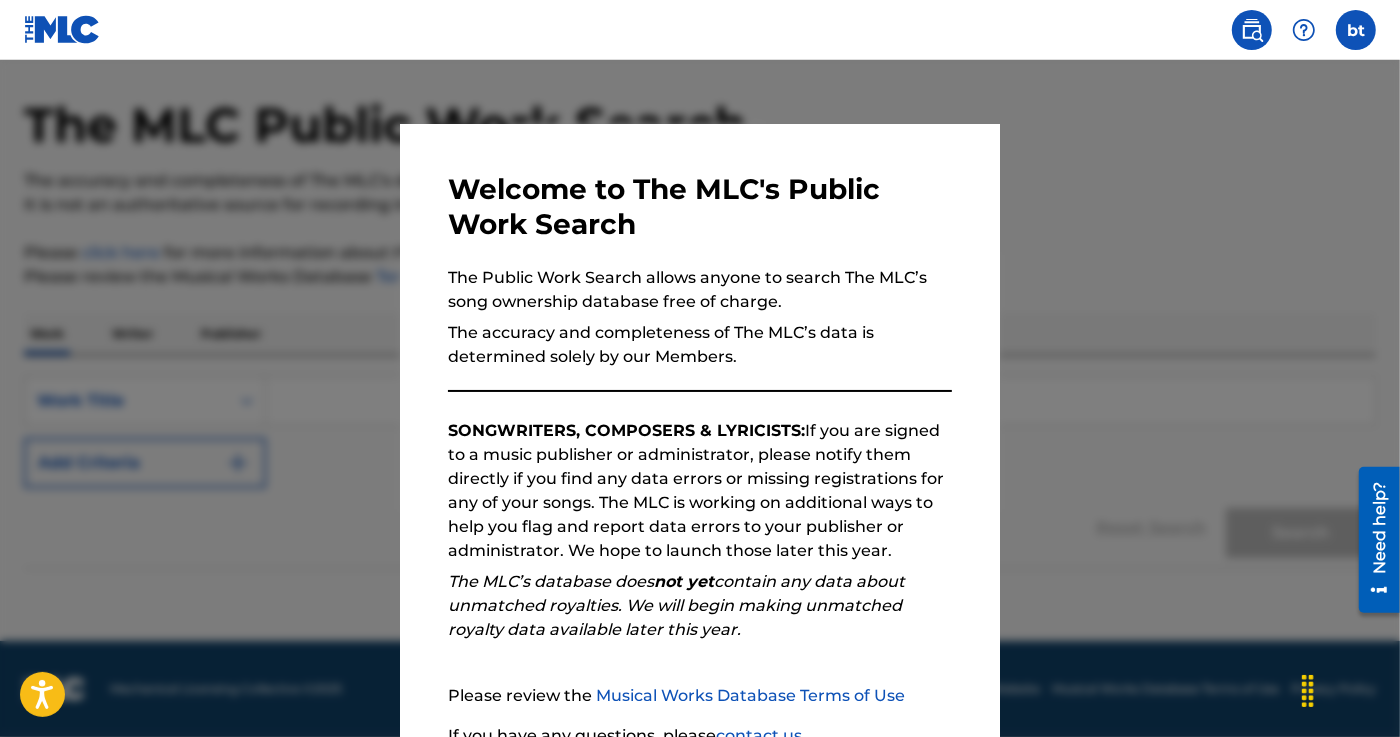 click on "Welcome to The MLC's Public Work Search The Public Work Search allows anyone to search The MLC’s song ownership database free of charge. The accuracy and completeness of The MLC’s data is determined solely by our Members. SONGWRITERS, COMPOSERS & LYRICISTS:  If you are signed to a music publisher or administrator, please notify them directly if you find any data errors or missing registrations for any of your songs. The MLC is working on additional ways to help you flag and report data errors to your publisher or administrator. We hope to launch those later this year. The MLC’s database does  not yet  contain any data about unmatched royalties. We will begin making unmatched royalty data available later this year. Please review the   Musical Works Database Terms of Use If you have any questions, please  contact us . Subscribe to our monthly newsletter! This message will reappear one week after it is closed. Continue" at bounding box center (700, 519) 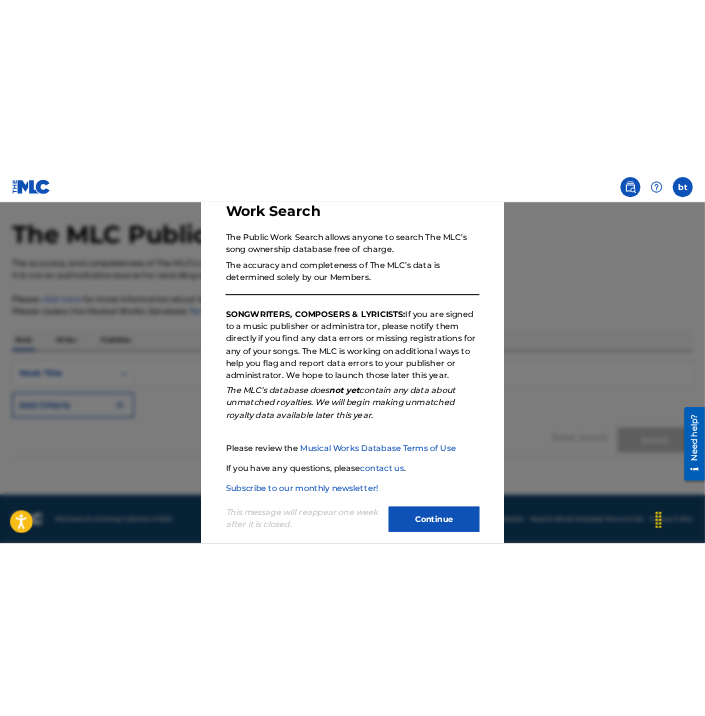 scroll, scrollTop: 178, scrollLeft: 0, axis: vertical 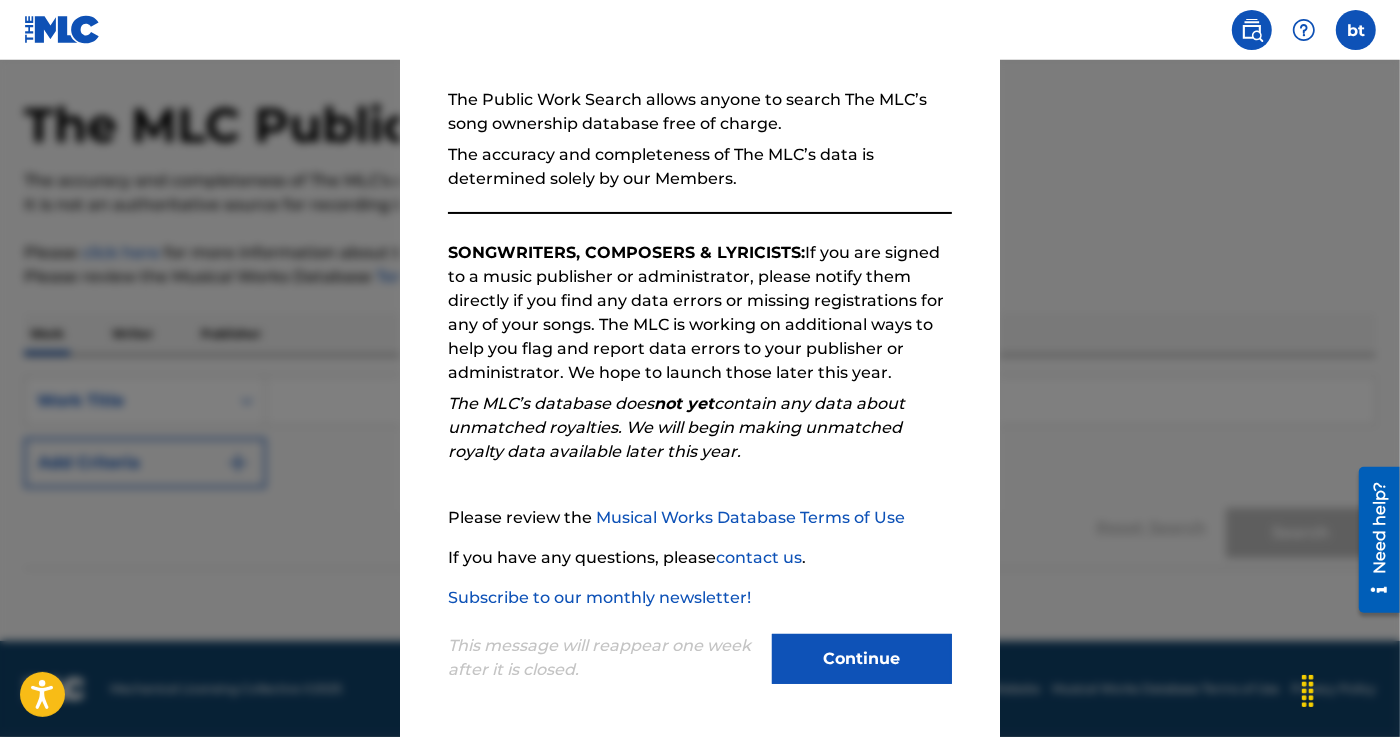 drag, startPoint x: 887, startPoint y: 659, endPoint x: 905, endPoint y: 650, distance: 20.12461 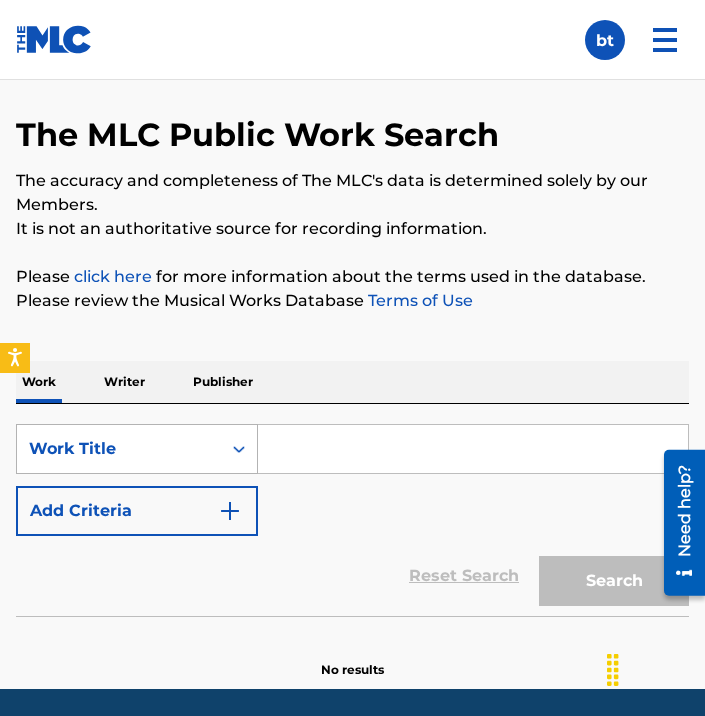 click at bounding box center (239, 449) 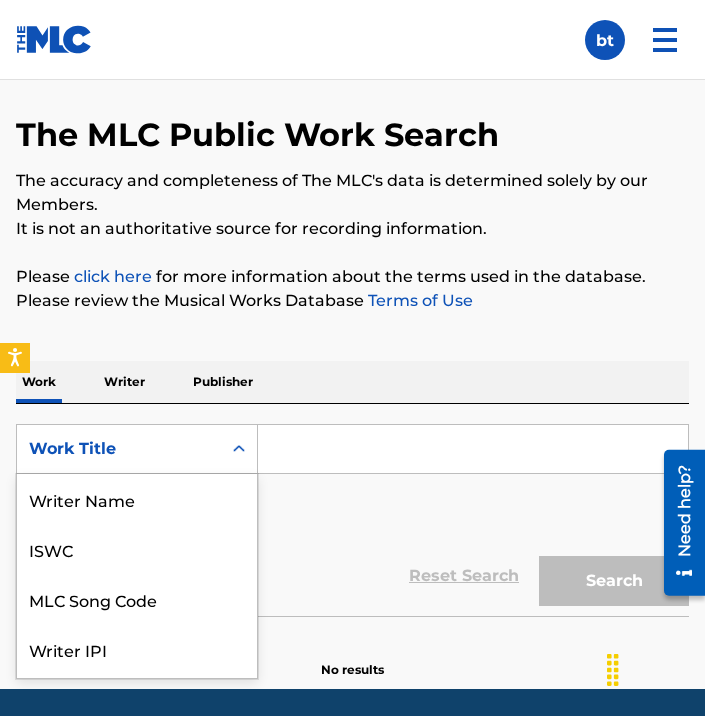 scroll, scrollTop: 0, scrollLeft: 0, axis: both 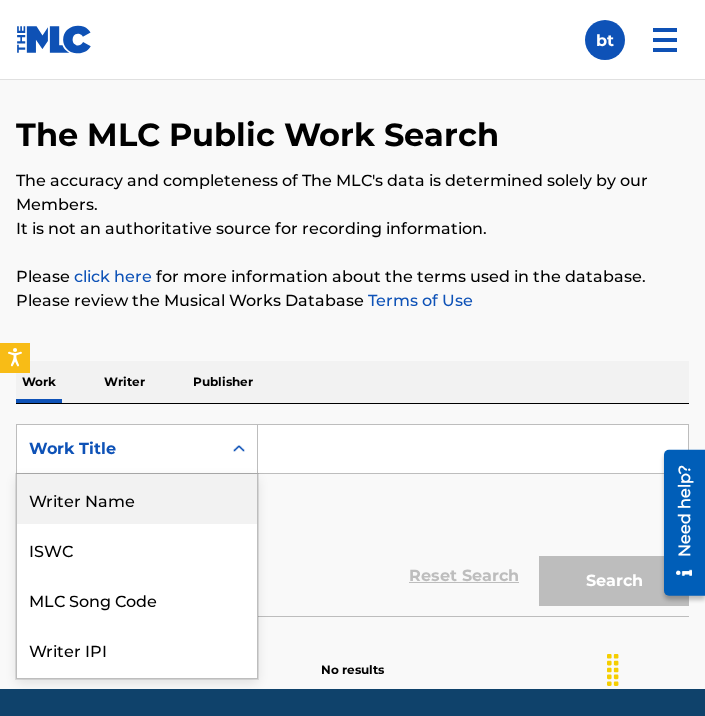 click on "Writer Name" at bounding box center (137, 499) 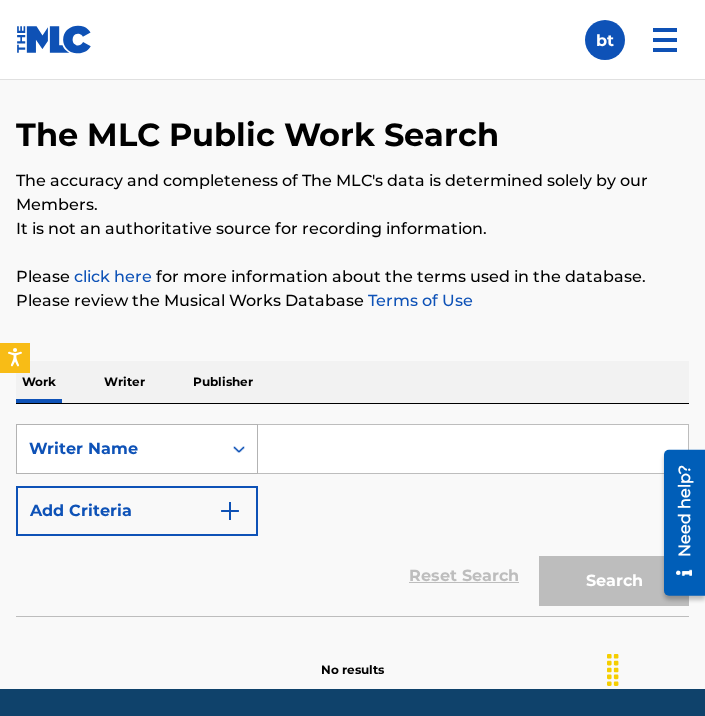 click on "Writer Name" at bounding box center [119, 449] 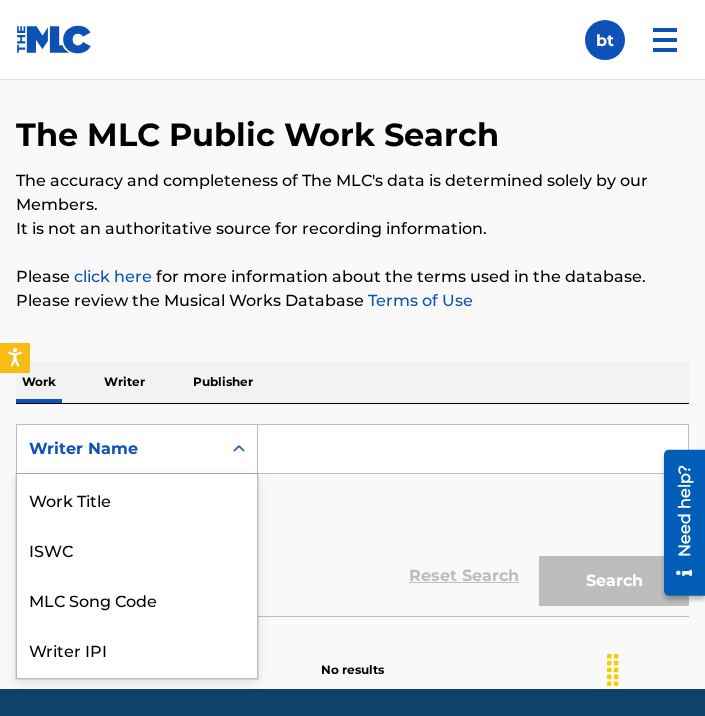 scroll, scrollTop: 0, scrollLeft: 0, axis: both 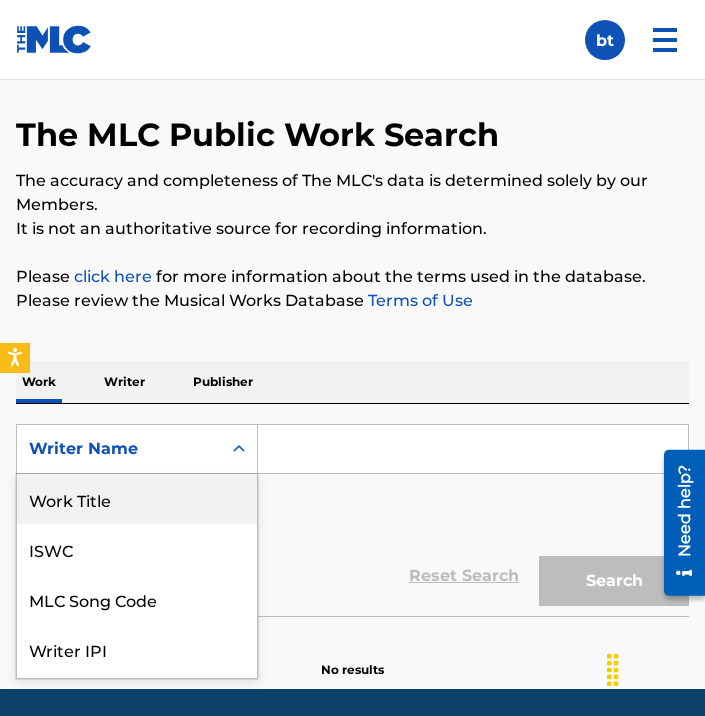 click on "Writer" at bounding box center (124, 382) 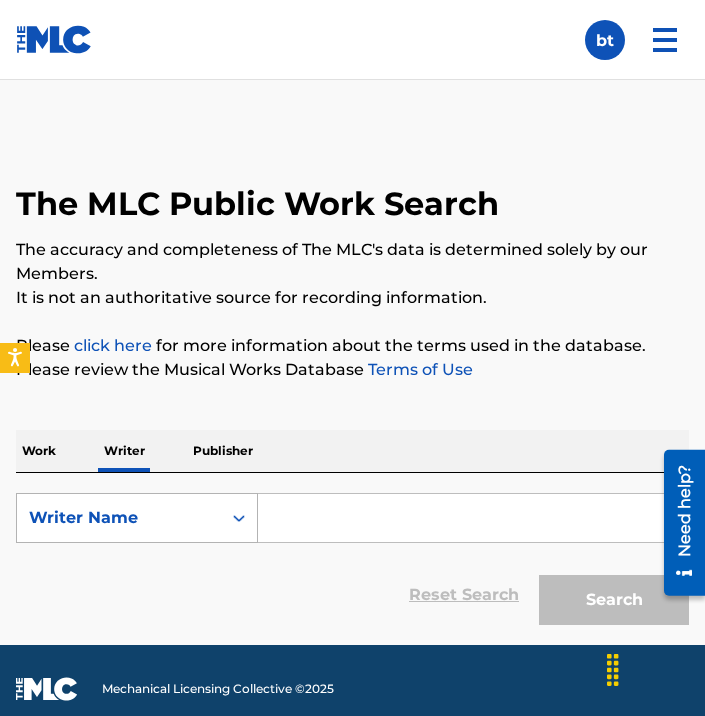 scroll, scrollTop: 58, scrollLeft: 0, axis: vertical 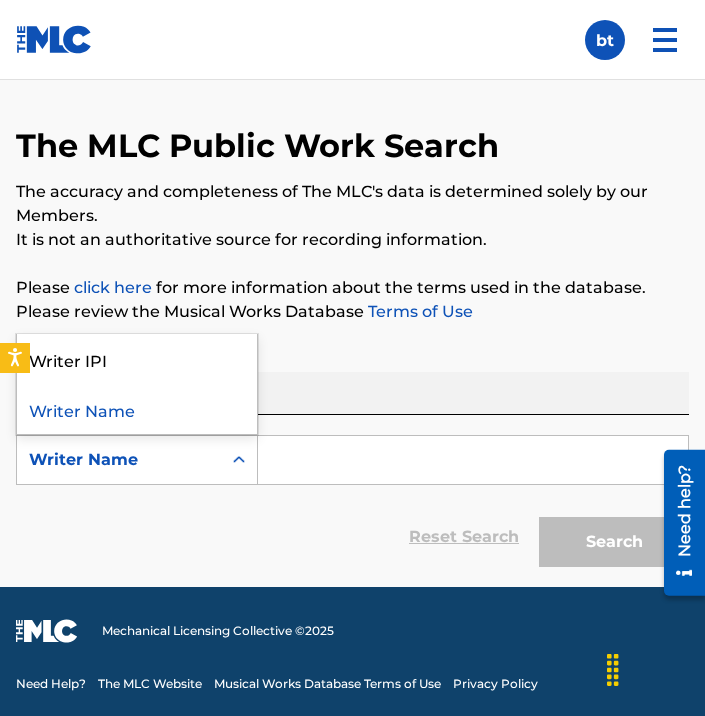 click at bounding box center (239, 460) 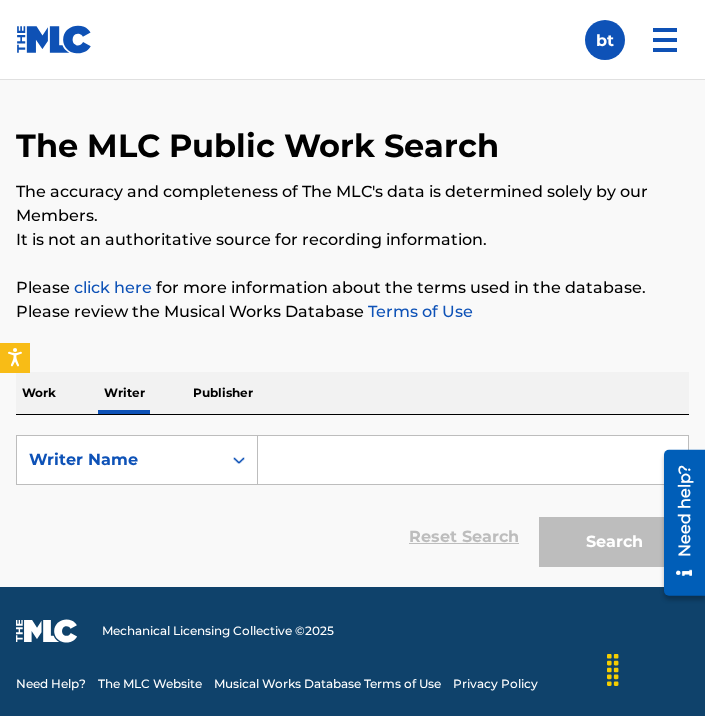 click 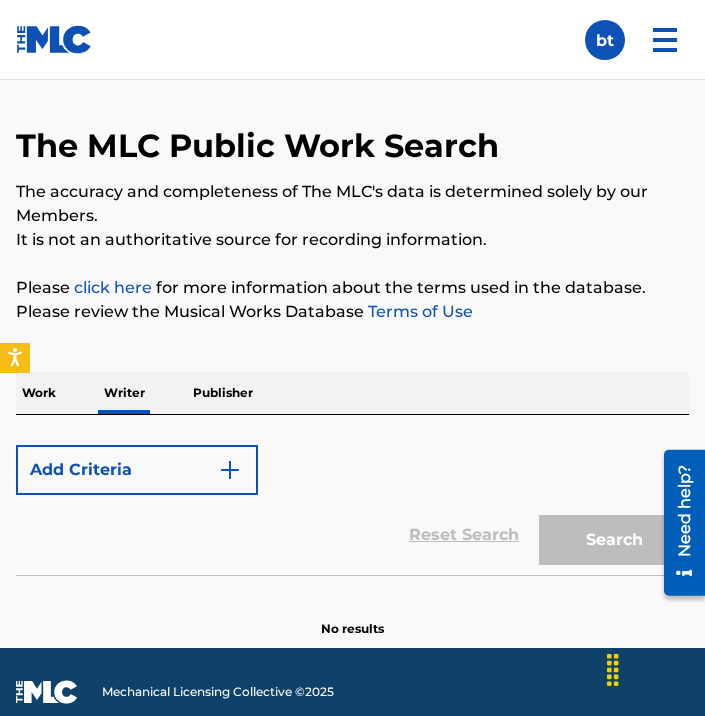scroll, scrollTop: 0, scrollLeft: 0, axis: both 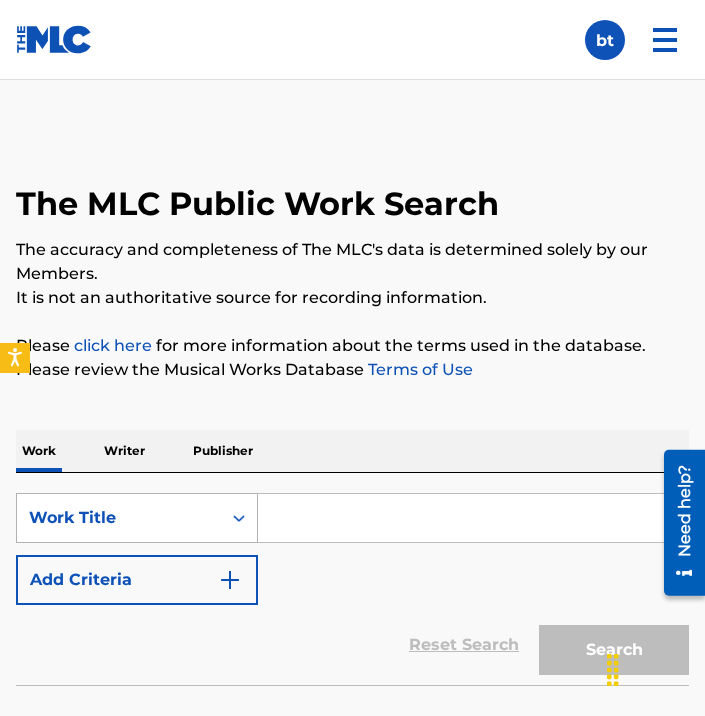 click on "Work Title" at bounding box center [119, 518] 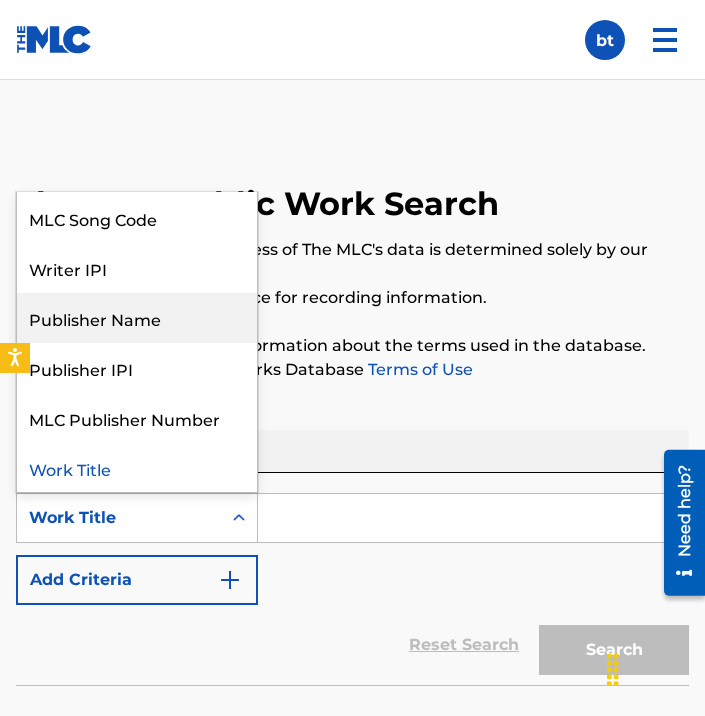 scroll, scrollTop: 0, scrollLeft: 0, axis: both 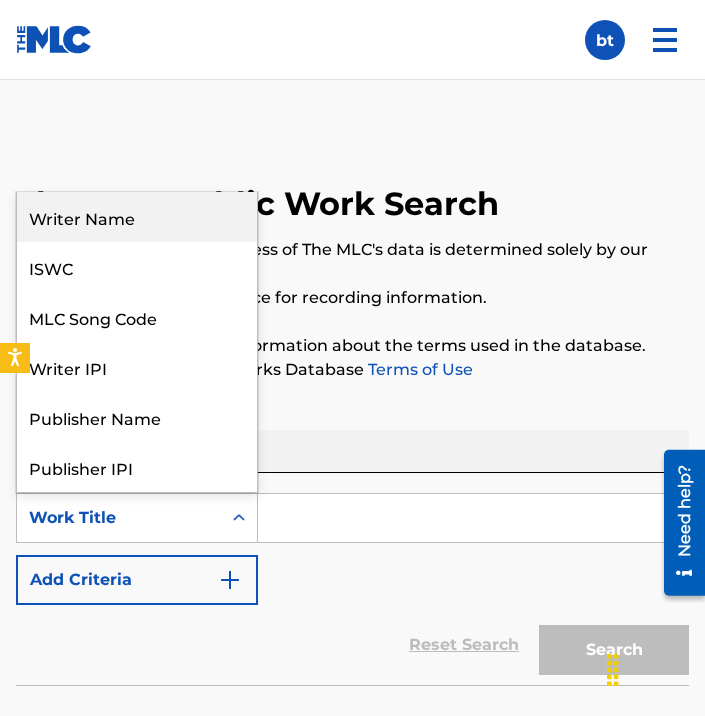 click on "Writer Name" at bounding box center (137, 217) 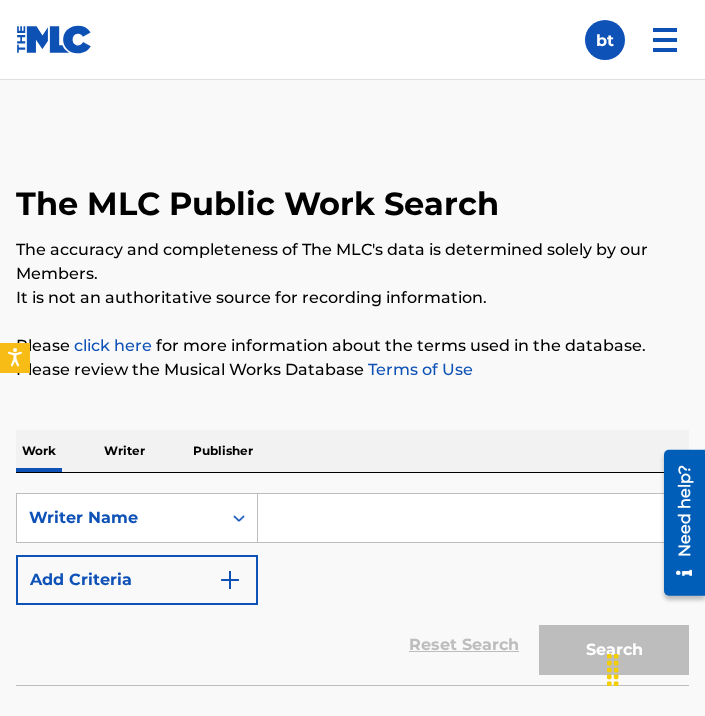 click at bounding box center (473, 518) 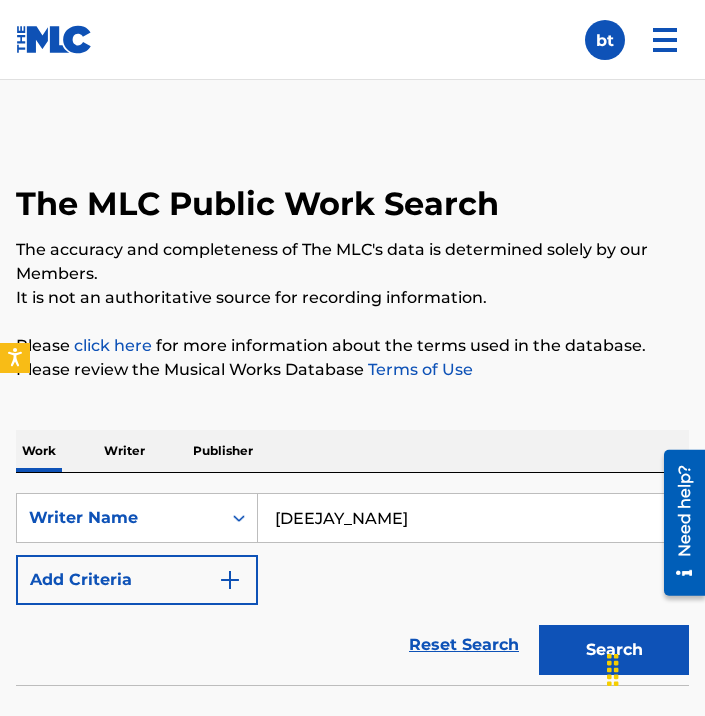 type on "[DEEJAY_NAME]" 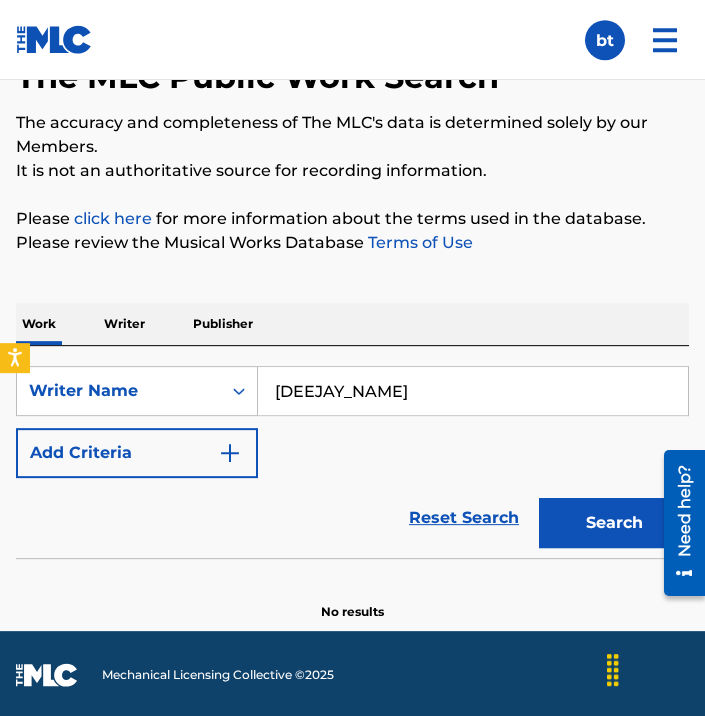 scroll, scrollTop: 171, scrollLeft: 0, axis: vertical 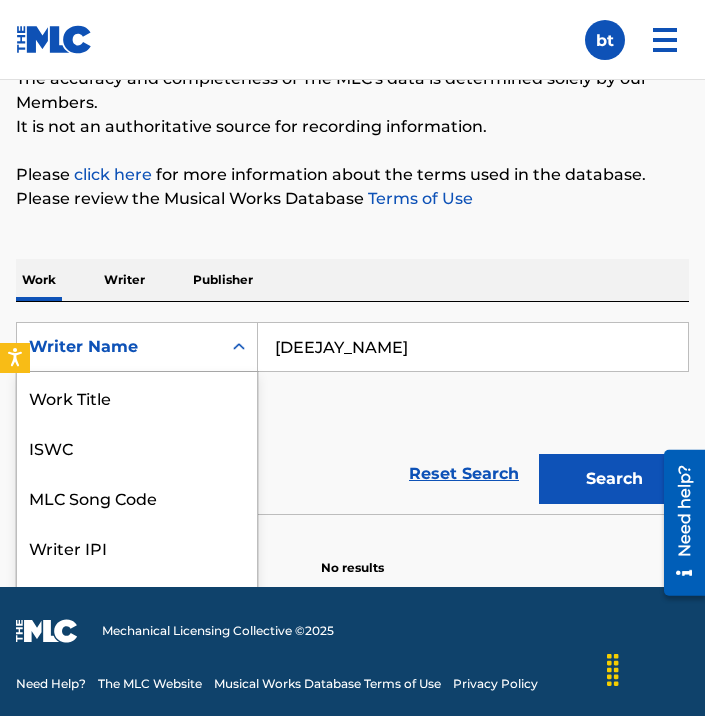 click on "Writer Name" at bounding box center (119, 347) 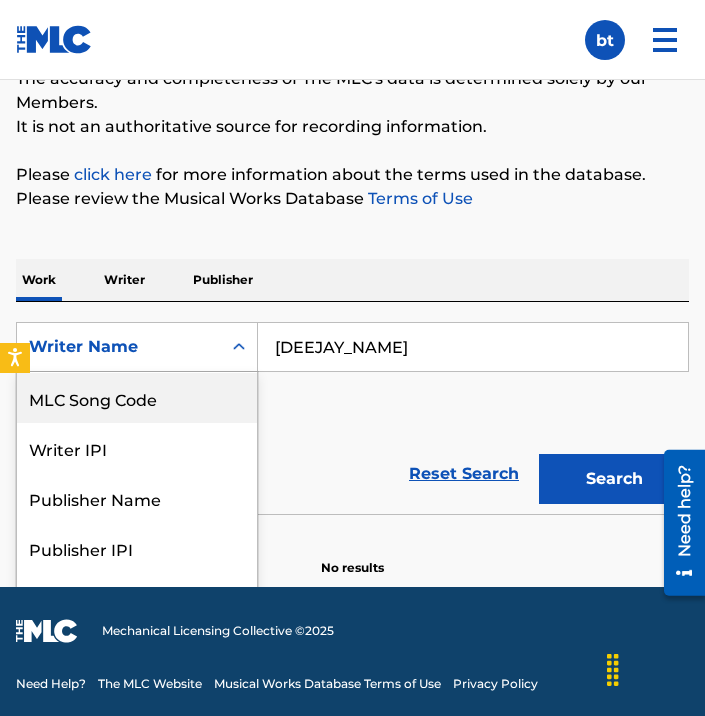 click on "SearchWithCriteria[CODE] [NUMBER] results available. Use Up and Down to choose options, press Enter to select the currently focused option, press Escape to exit the menu, press Tab to select the option and exit the menu. Writer Name Work Title ISWC MLC Song Code Writer IPI Publisher Name Publisher IPI MLC Publisher Number Writer Name [DEEJAY_NAME] Add Criteria Reset Search Search" at bounding box center (352, 408) 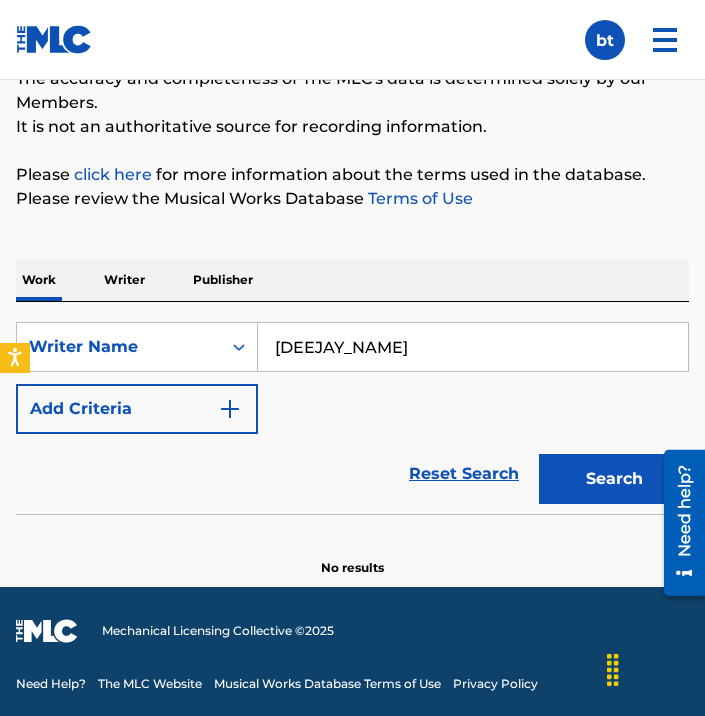 click on "Writer" at bounding box center [124, 280] 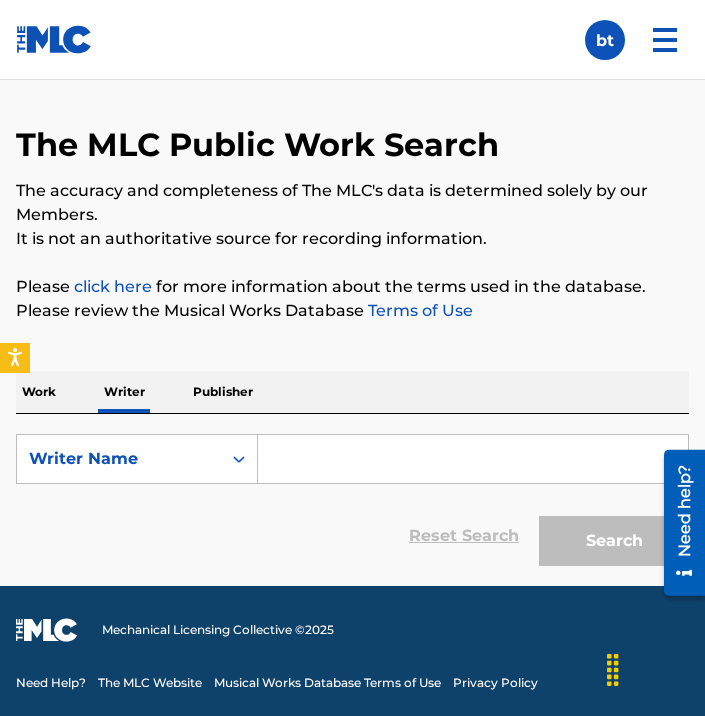 scroll, scrollTop: 0, scrollLeft: 0, axis: both 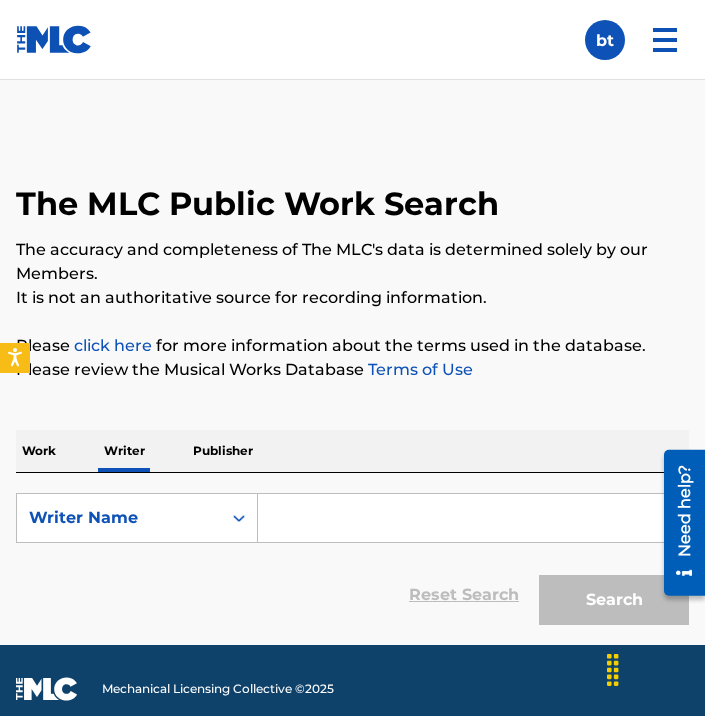 click at bounding box center (473, 518) 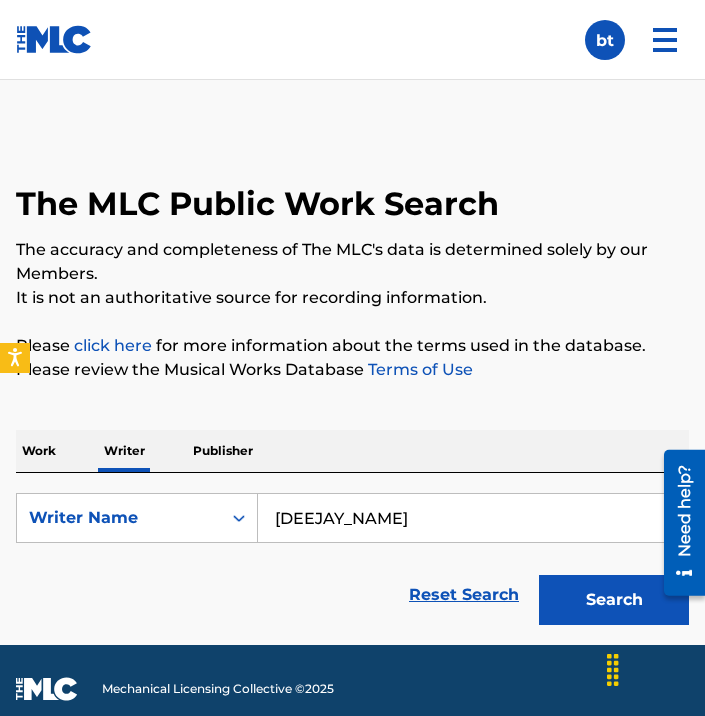 click on "Search" at bounding box center [614, 600] 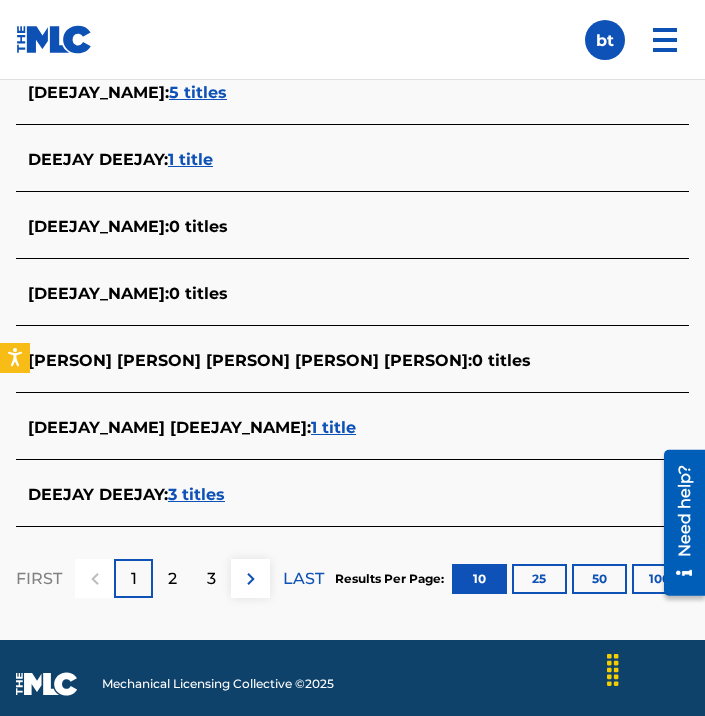 scroll, scrollTop: 863, scrollLeft: 0, axis: vertical 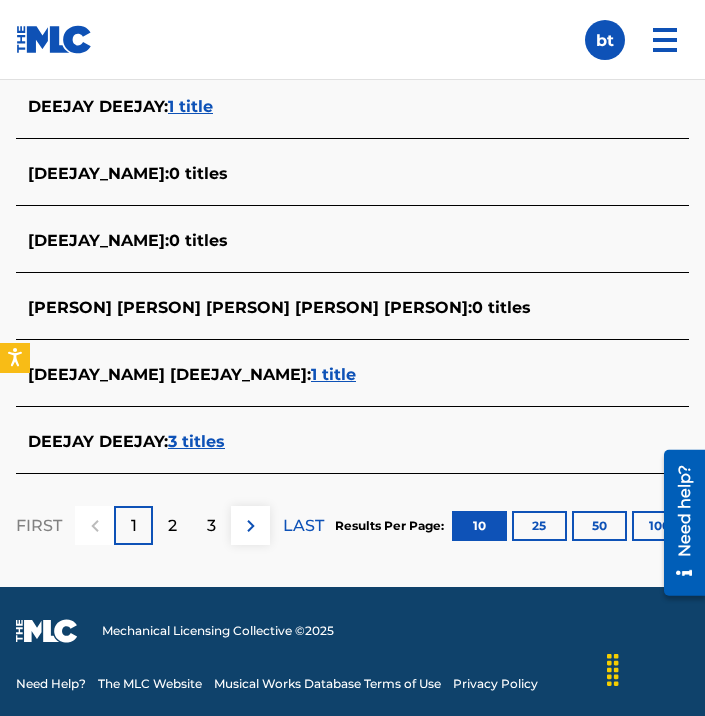 click on "50" at bounding box center (599, 526) 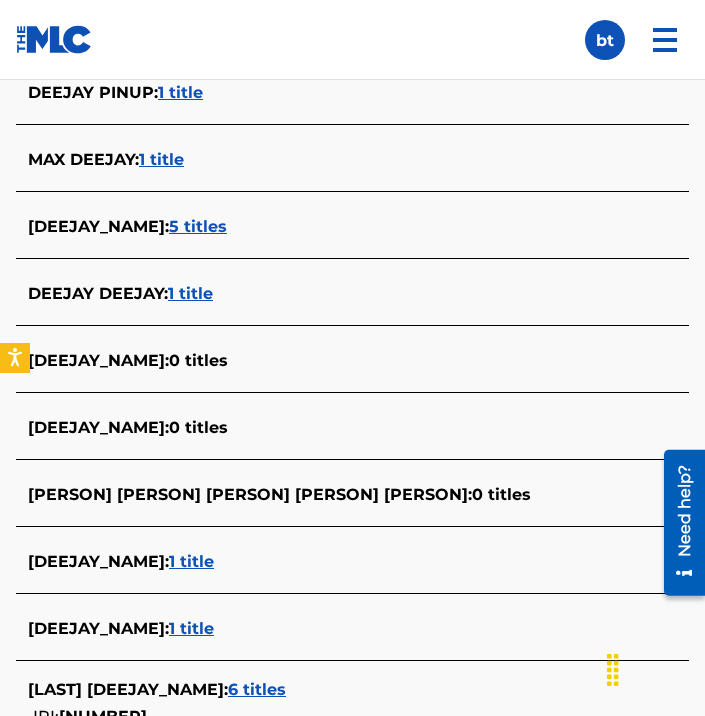 scroll, scrollTop: 0, scrollLeft: 0, axis: both 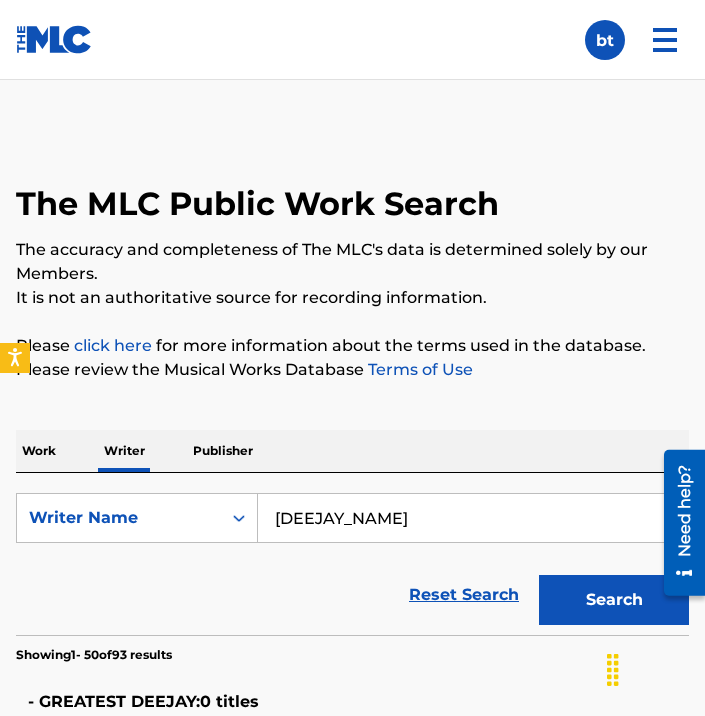 click on "[DEEJAY_NAME]" at bounding box center (473, 518) 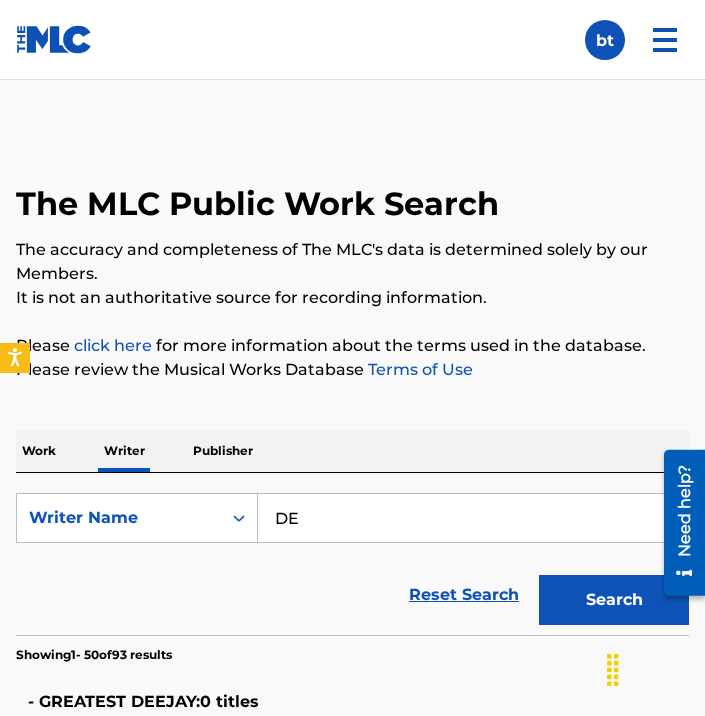 type on "D" 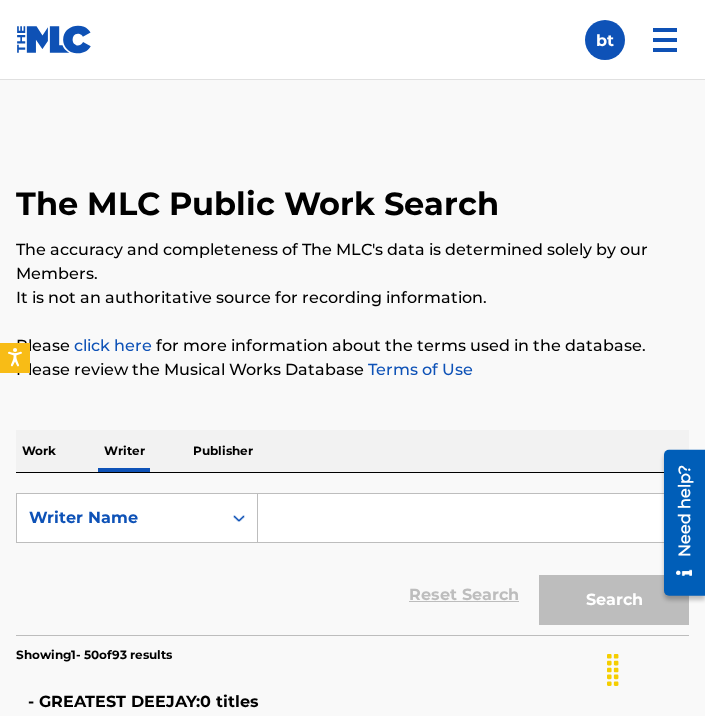 paste on "[LAST] [LAST] [FIRST] [LAST]" 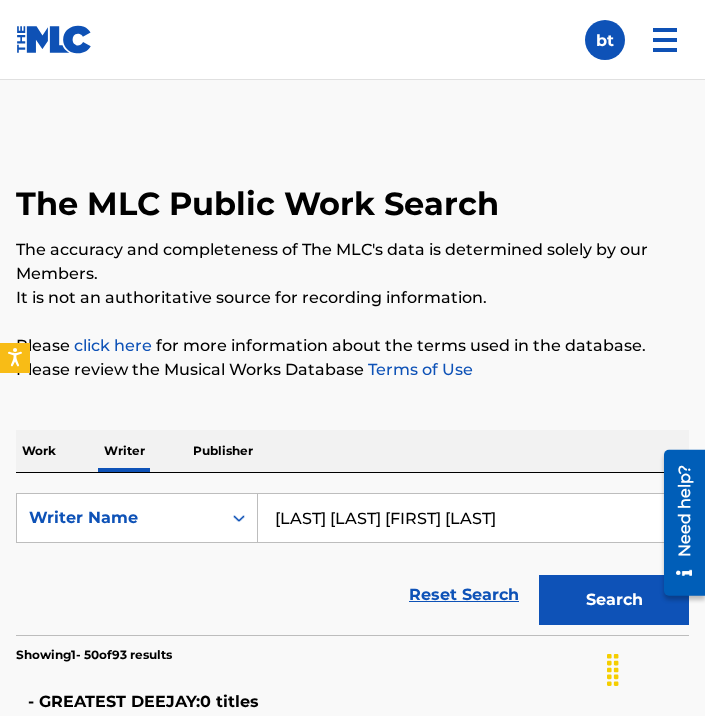 type on "[LAST] [LAST] [FIRST] [LAST]" 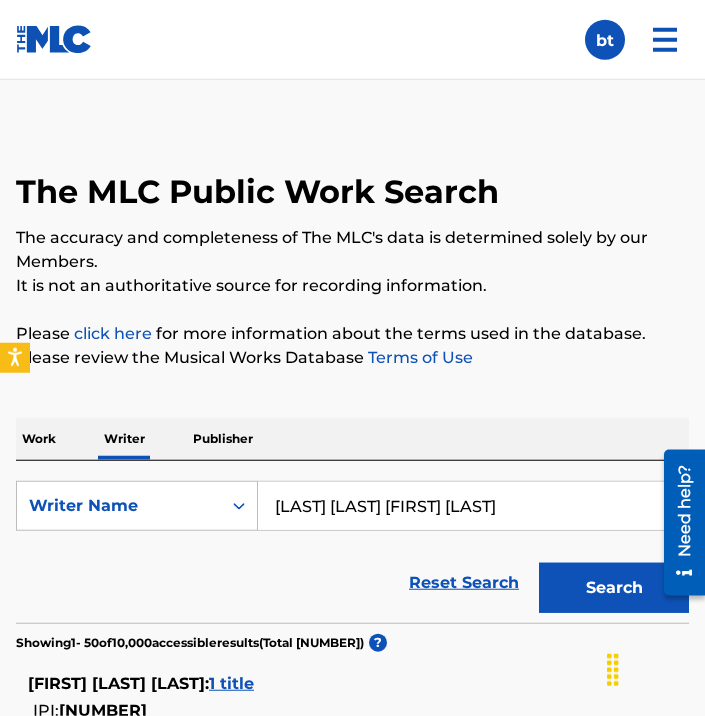 scroll, scrollTop: 0, scrollLeft: 0, axis: both 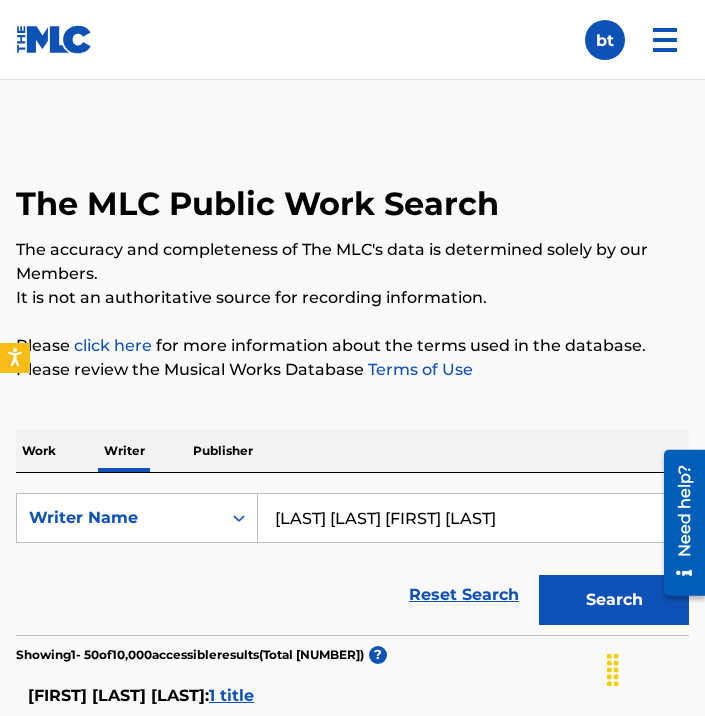 click on "Work" at bounding box center [39, 451] 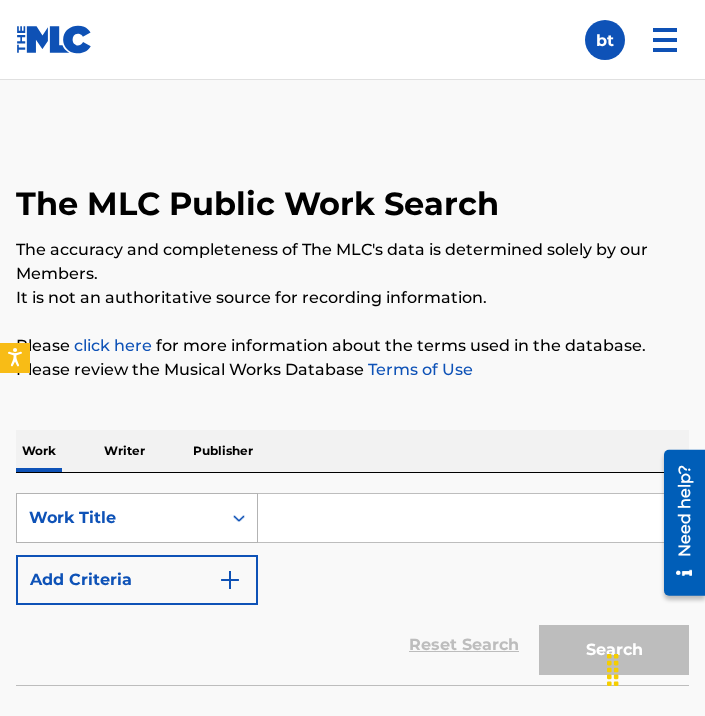click 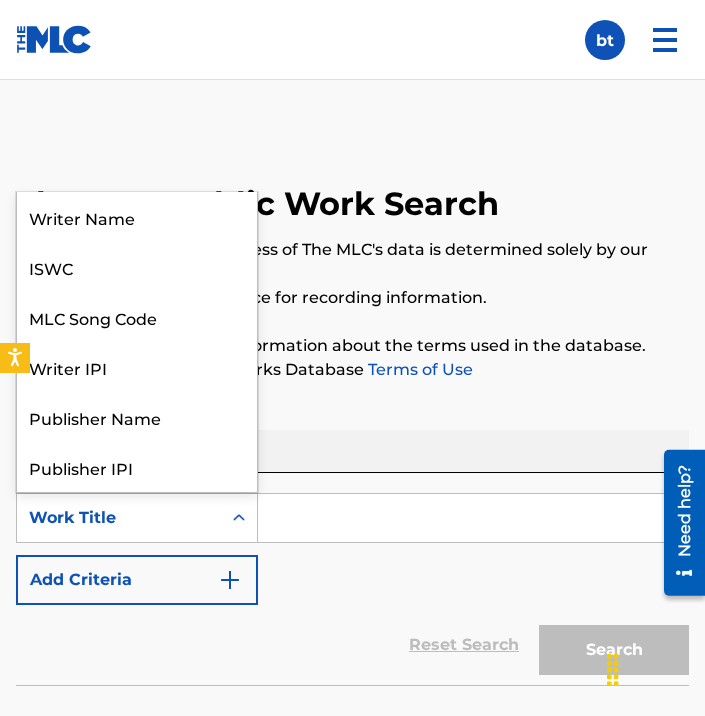 scroll, scrollTop: 99, scrollLeft: 0, axis: vertical 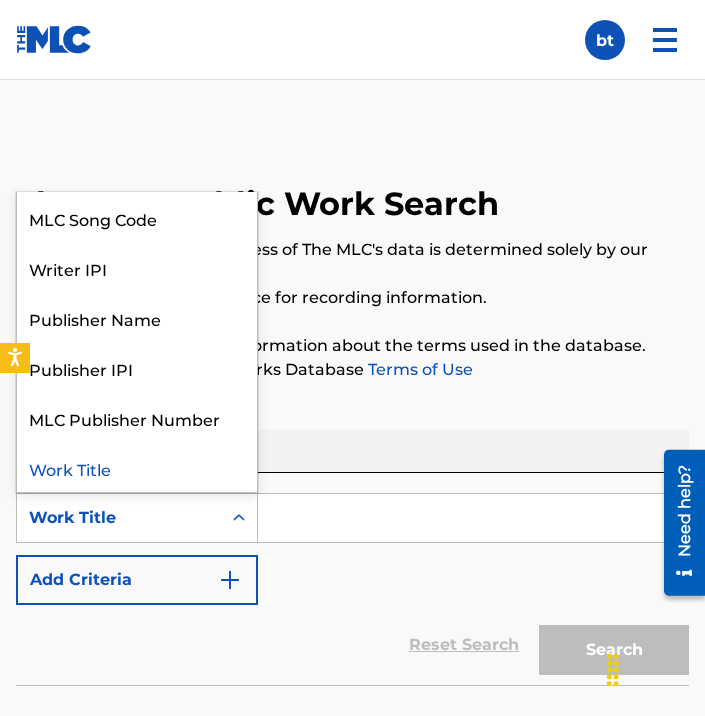 click 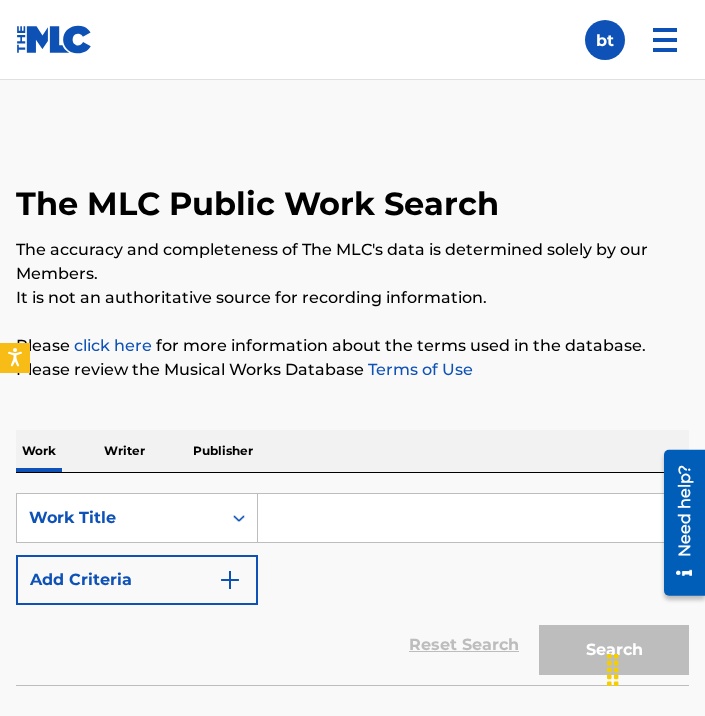click on "Writer" at bounding box center [124, 451] 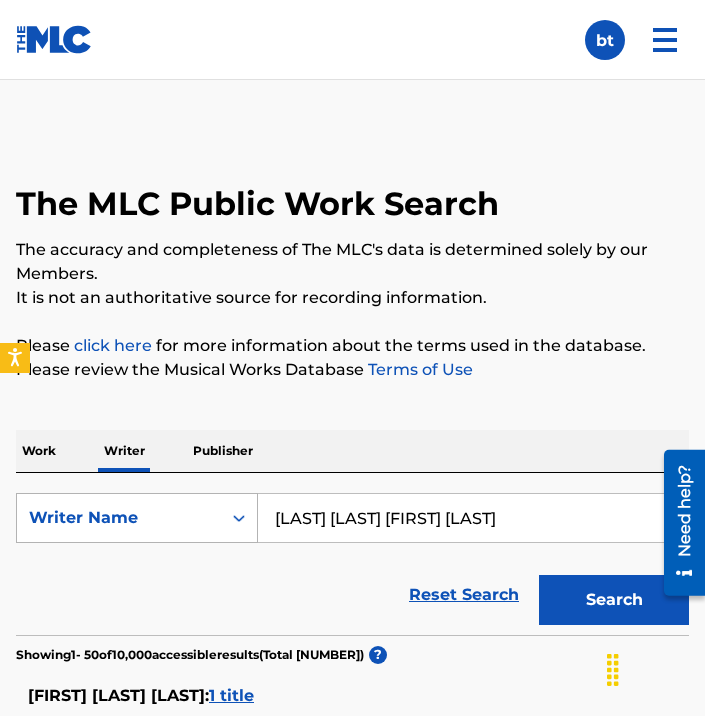 click on "Writer Name" at bounding box center [119, 518] 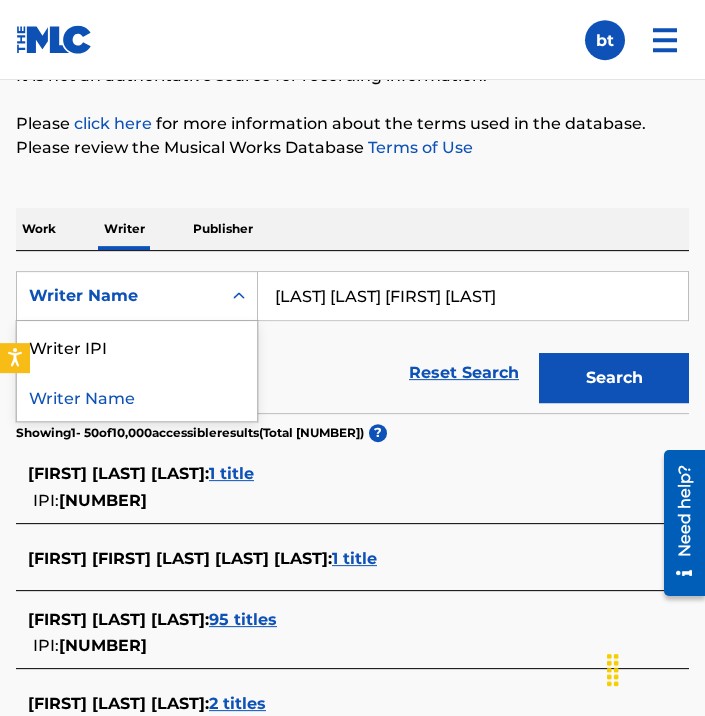 scroll, scrollTop: 270, scrollLeft: 0, axis: vertical 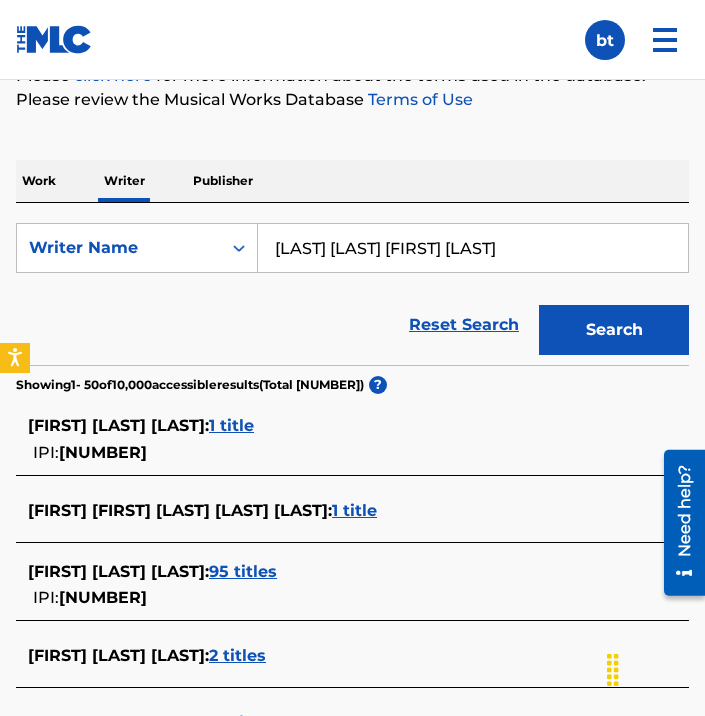 click on "Work" at bounding box center [39, 181] 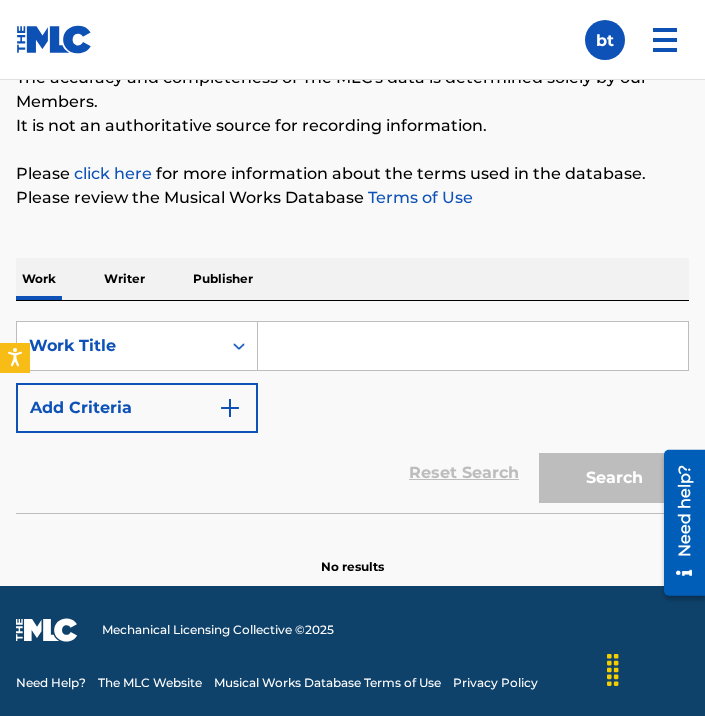 scroll, scrollTop: 0, scrollLeft: 0, axis: both 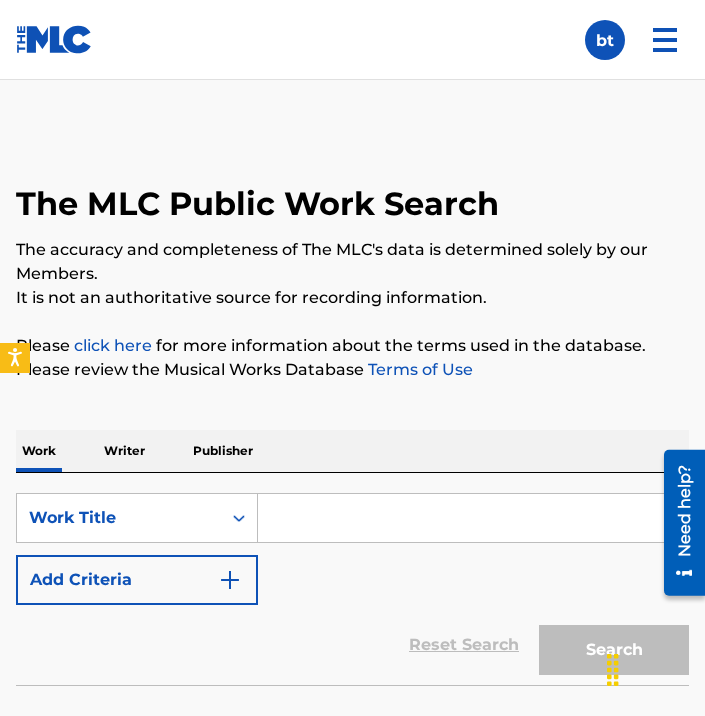 click at bounding box center [473, 518] 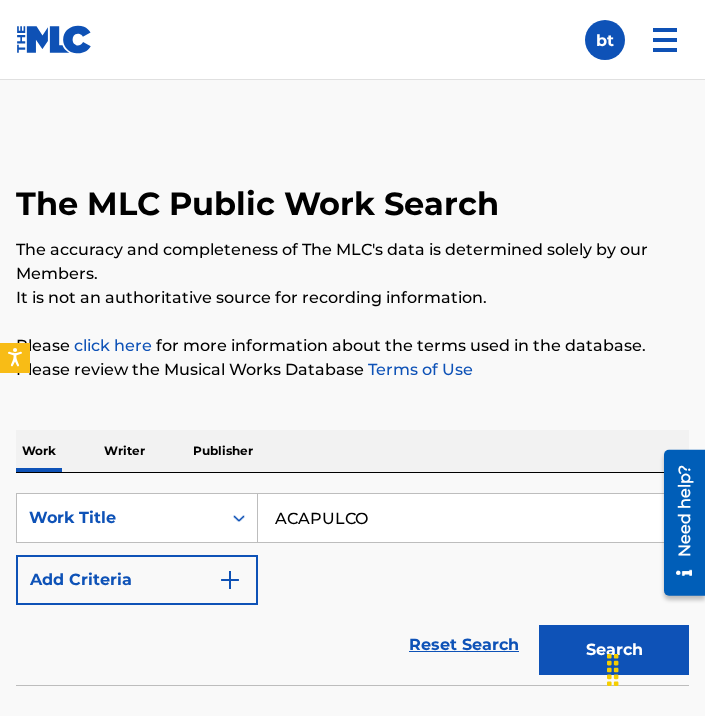 type on "ACAPULCO" 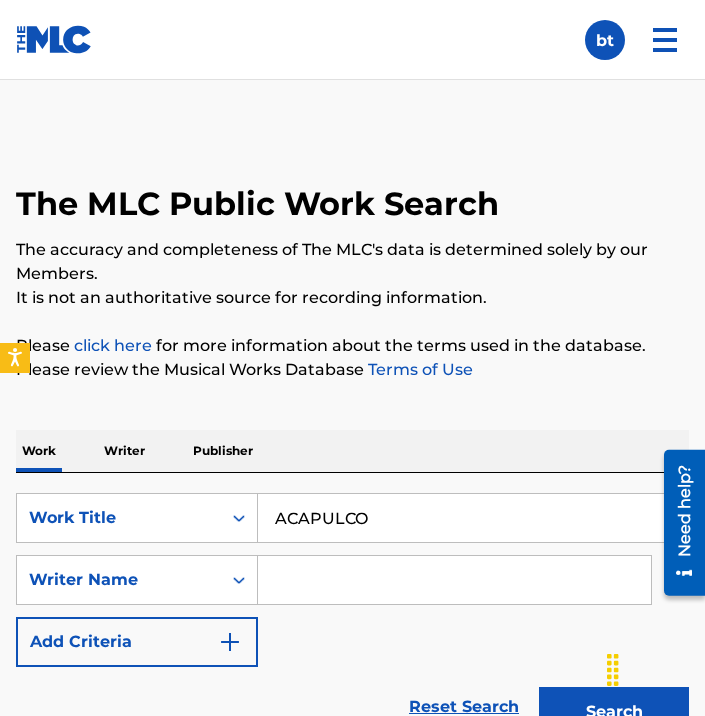 scroll, scrollTop: 233, scrollLeft: 0, axis: vertical 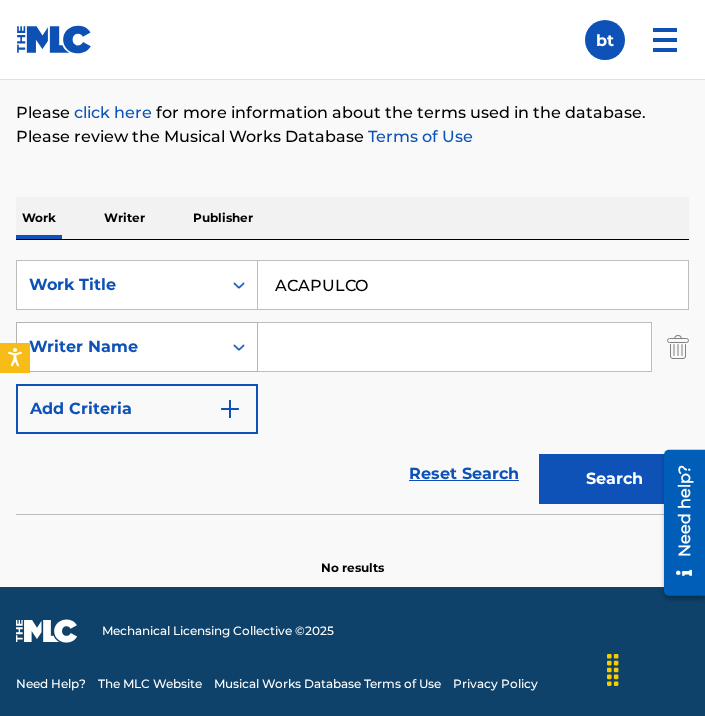 click 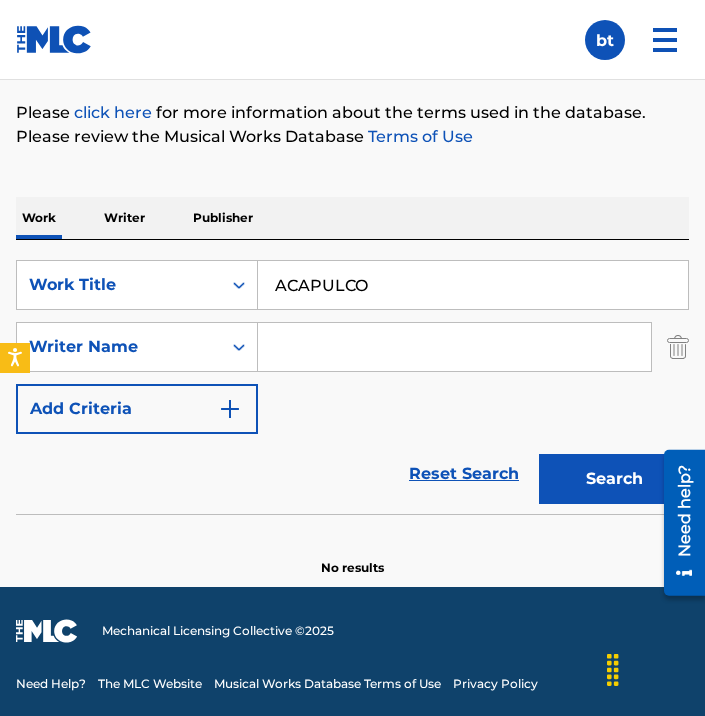 click 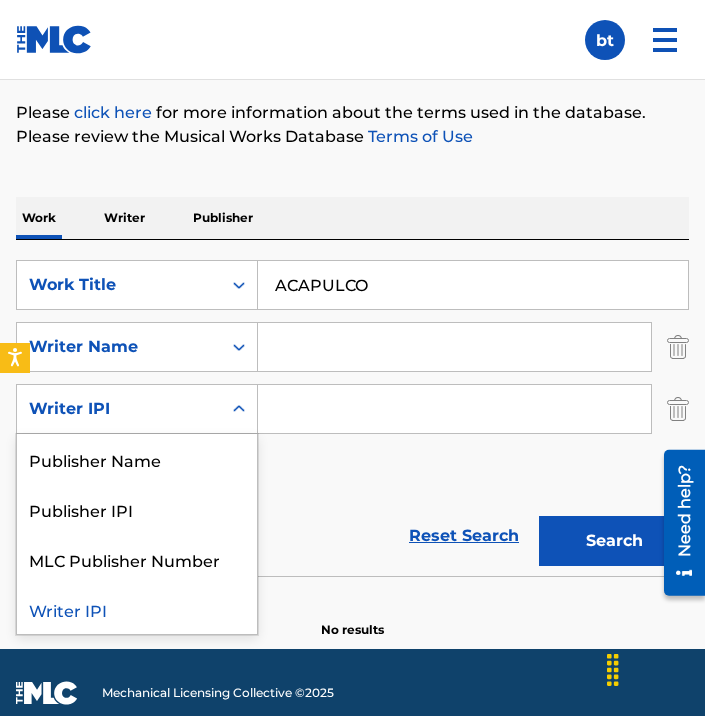 click at bounding box center [239, 409] 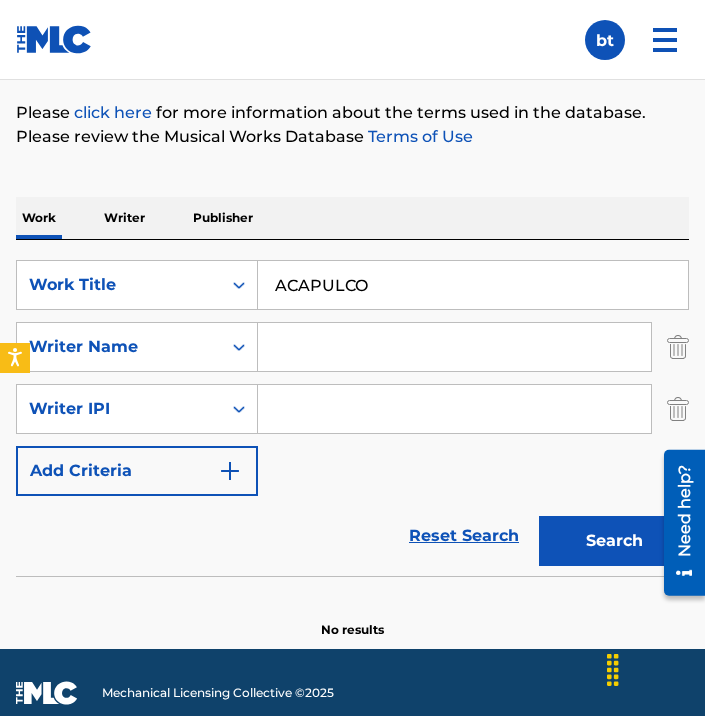 click at bounding box center (239, 409) 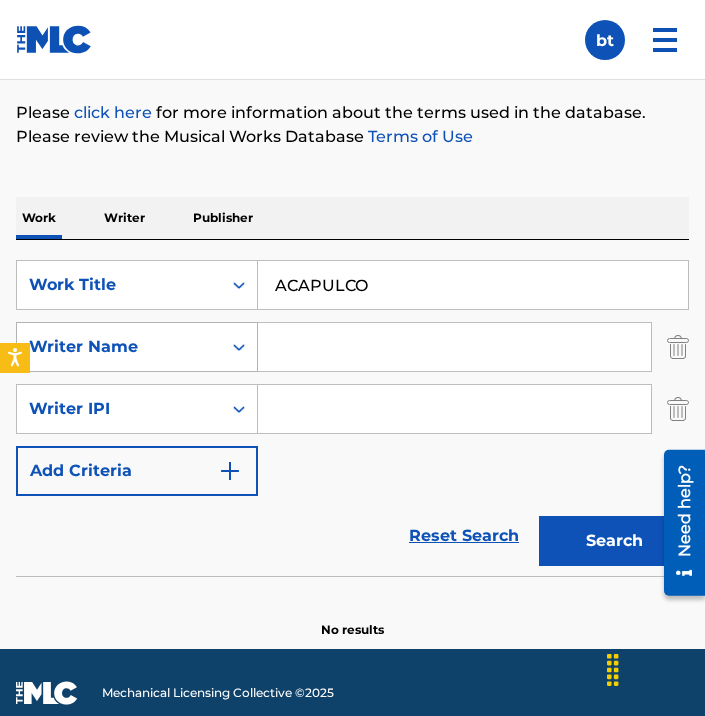 click 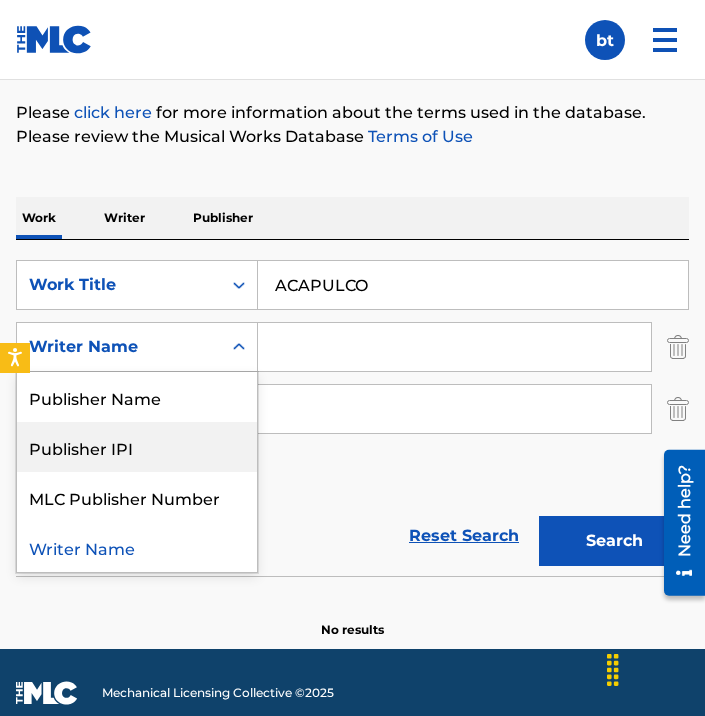 click on "Publisher IPI" at bounding box center [137, 447] 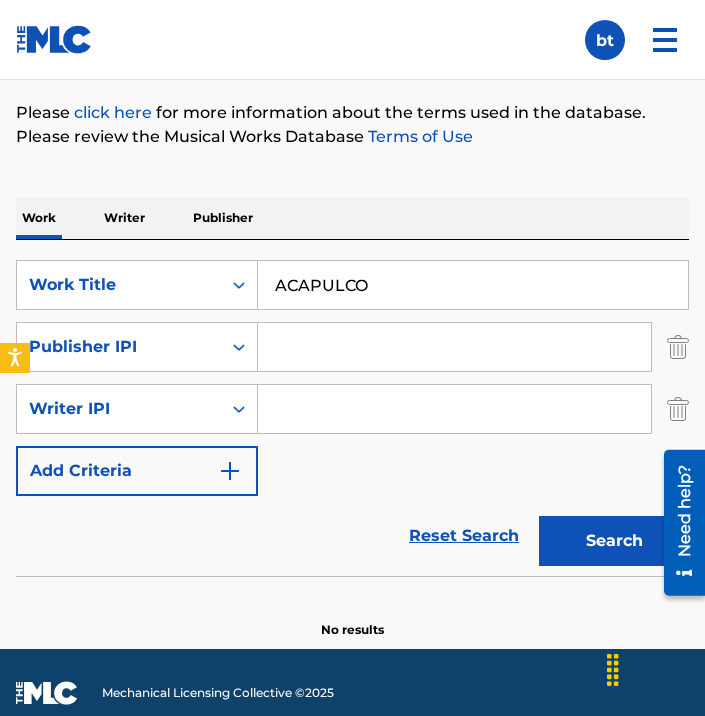 click at bounding box center [454, 347] 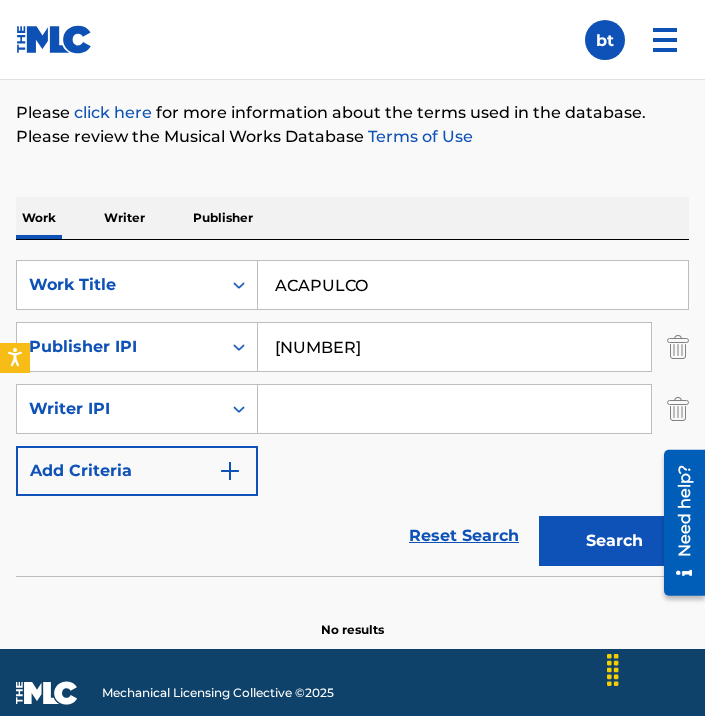 type on "[NUMBER]" 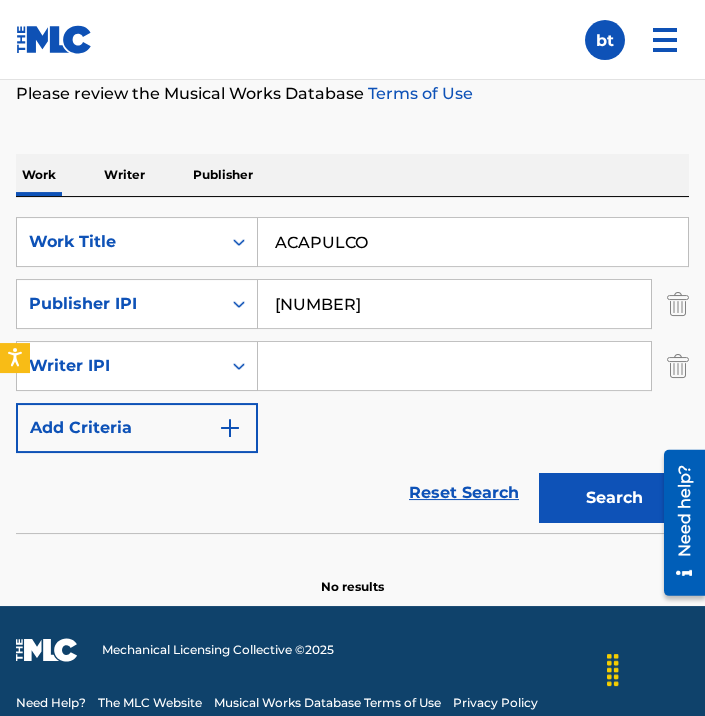 scroll, scrollTop: 295, scrollLeft: 0, axis: vertical 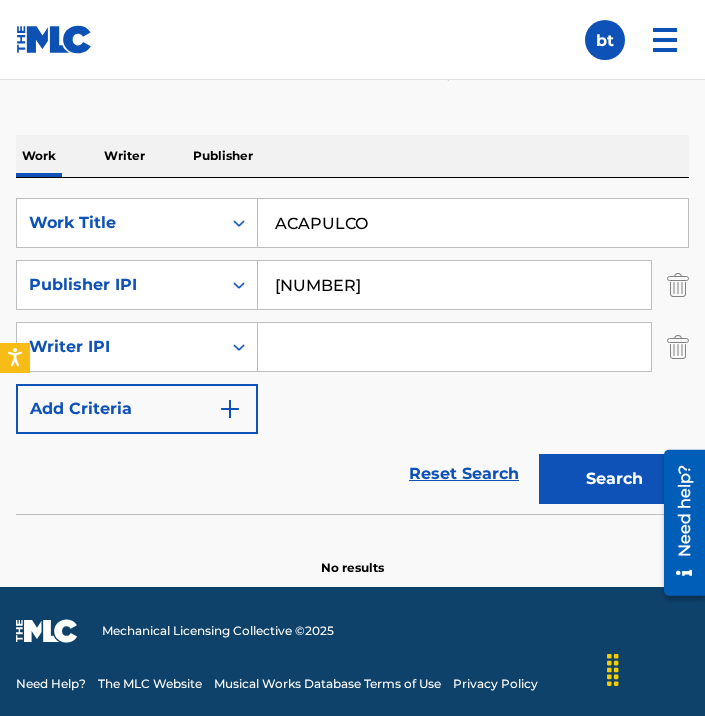 click on "Search" at bounding box center [614, 479] 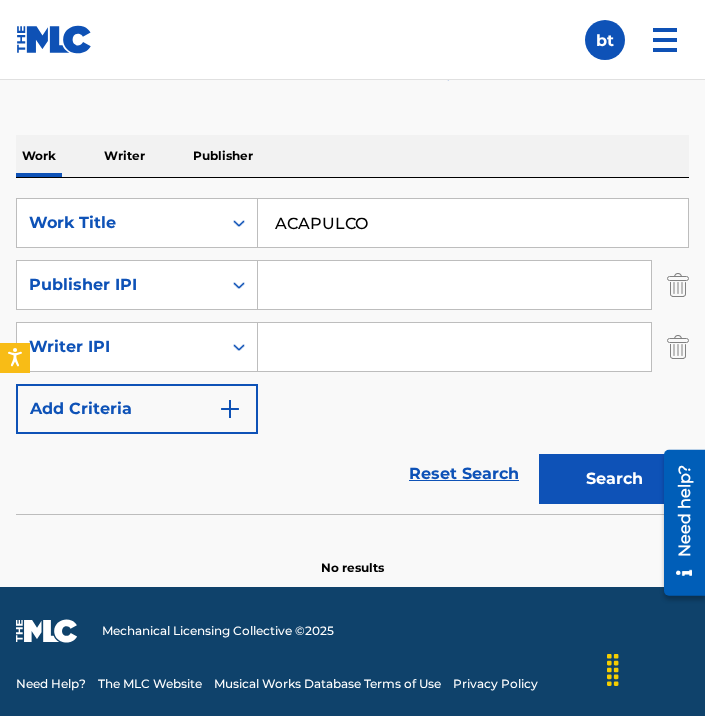 type 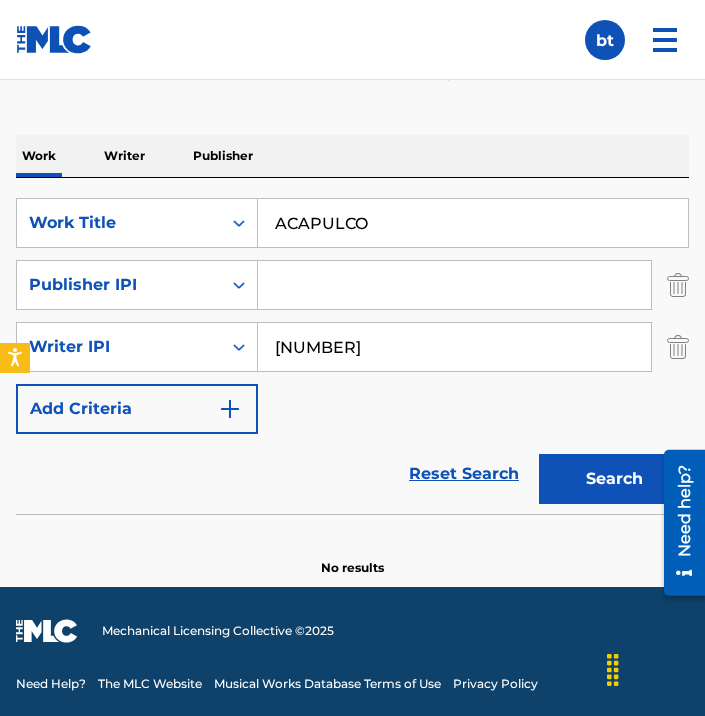 click on "Search" at bounding box center (614, 479) 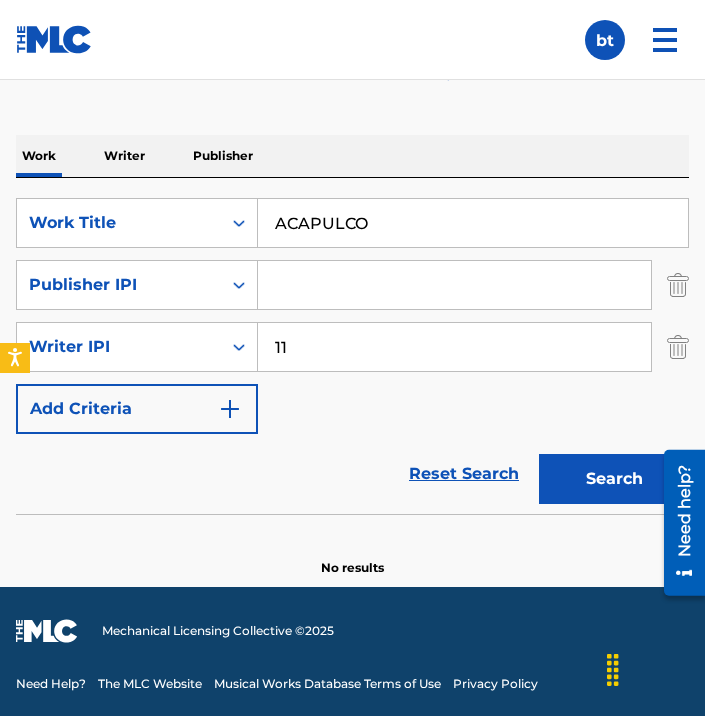 type on "1" 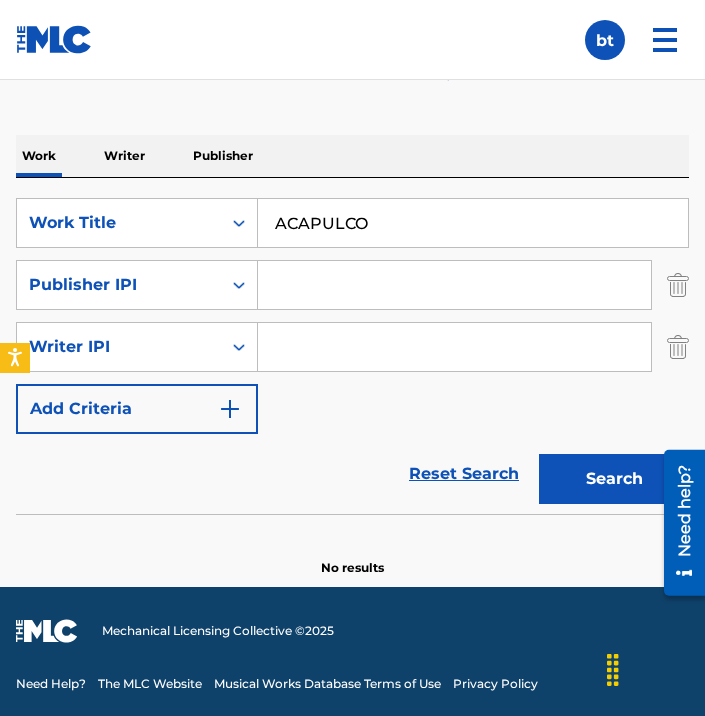 type 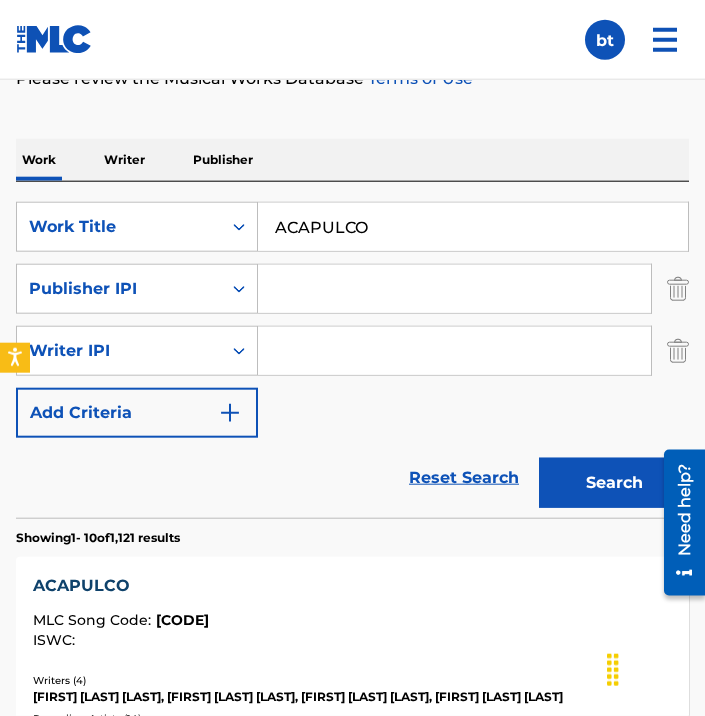 scroll, scrollTop: 270, scrollLeft: 0, axis: vertical 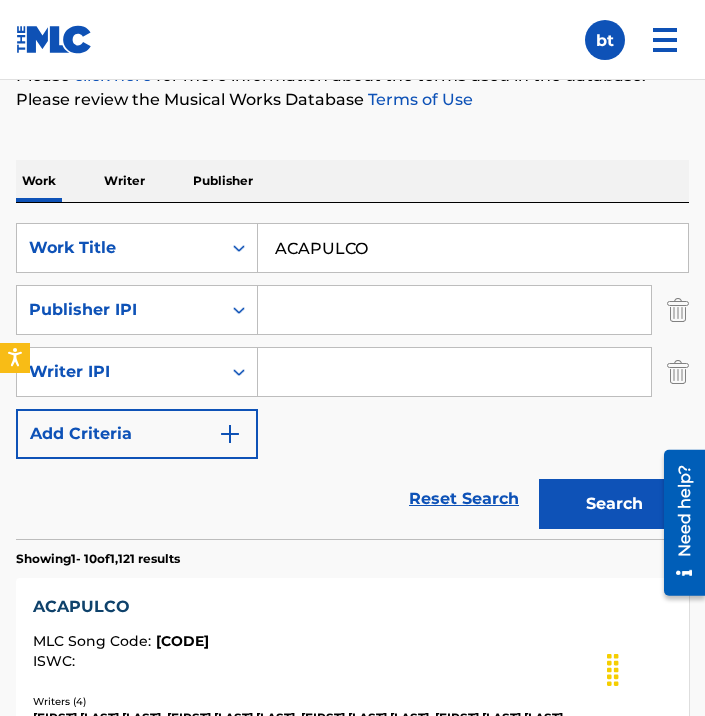 click on "SearchWithCriteria[CODE] Work Title ACAPULCO SearchWithCriteria[CODE] Publisher IPI SearchWithCriteria[CODE] Writer IPI Add Criteria" at bounding box center [352, 341] 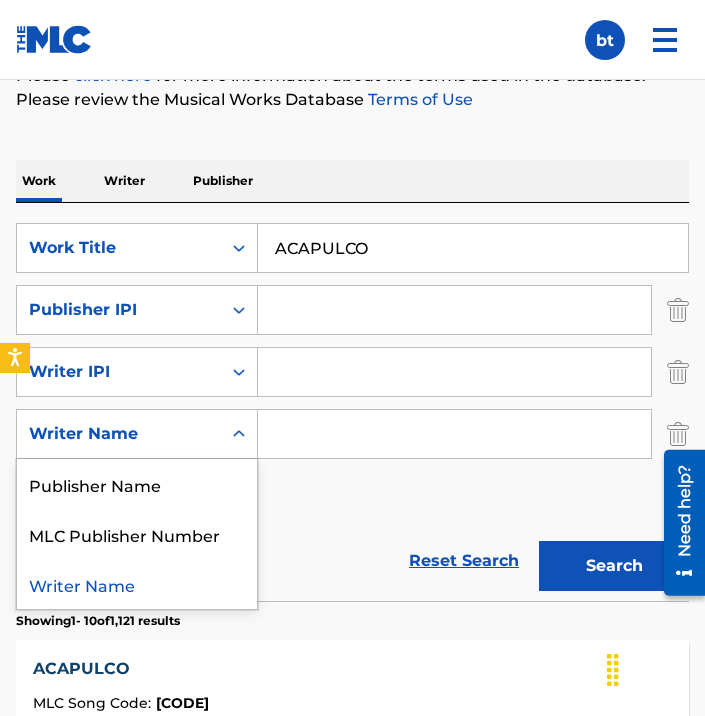 click 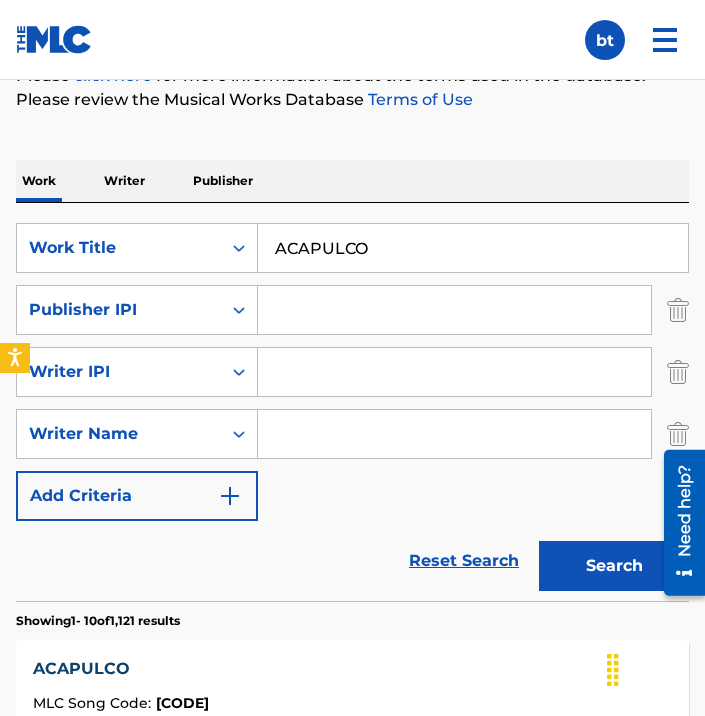 scroll, scrollTop: 0, scrollLeft: 0, axis: both 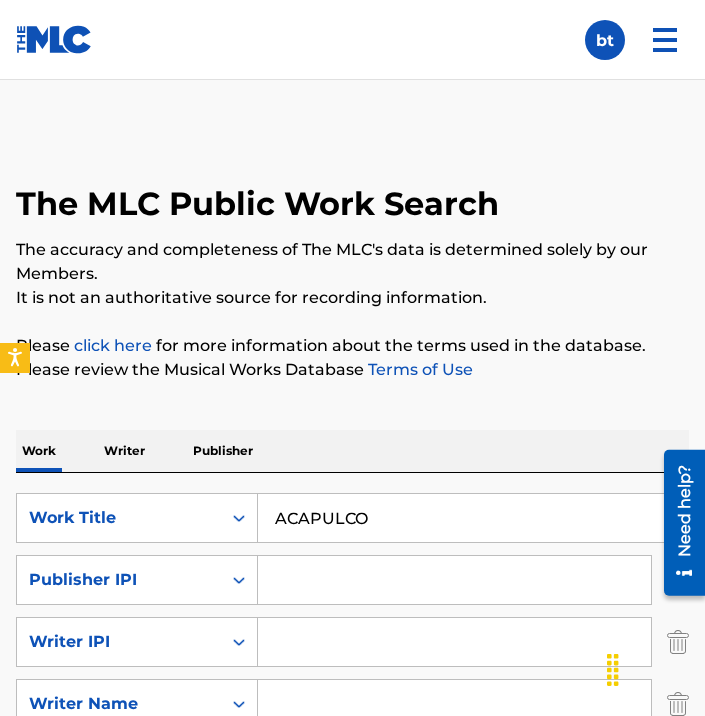 click at bounding box center (54, 39) 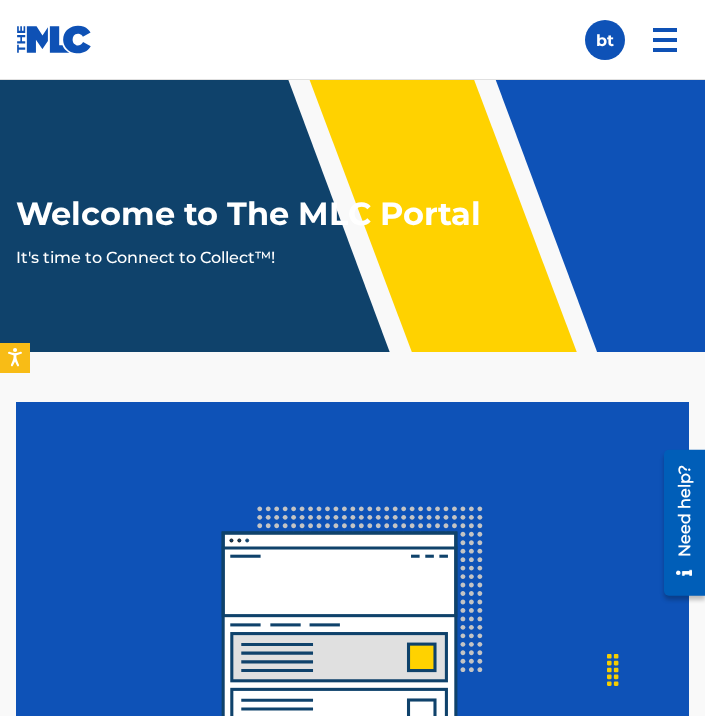 click at bounding box center (54, 39) 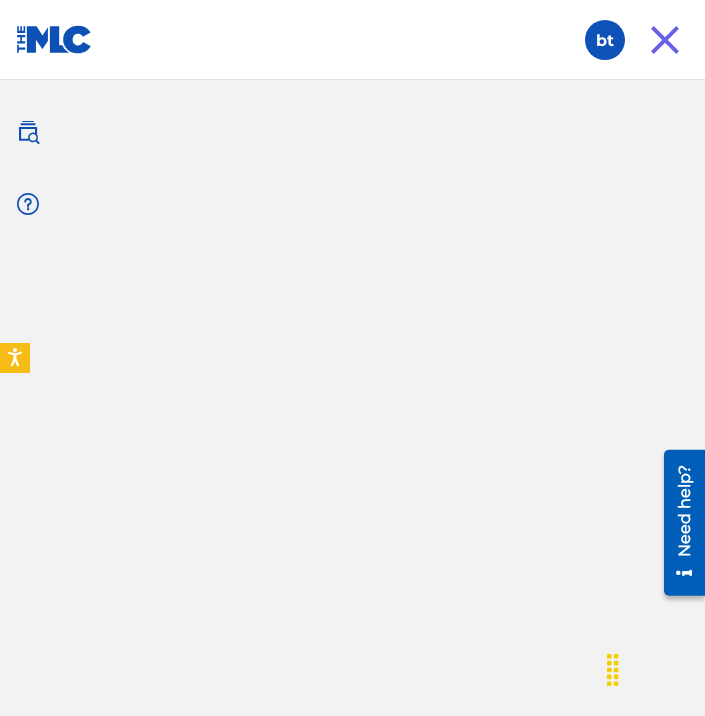 drag, startPoint x: 644, startPoint y: 47, endPoint x: 659, endPoint y: 47, distance: 15 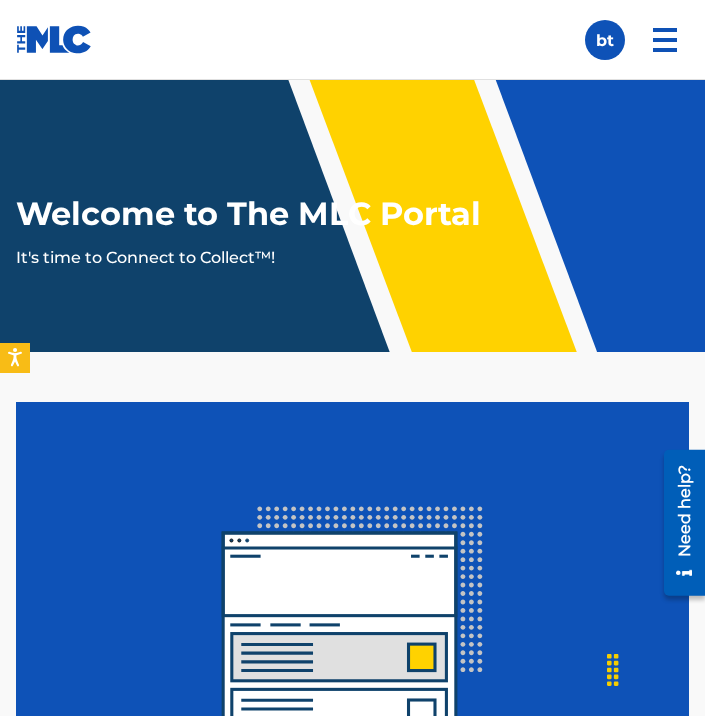 click at bounding box center [54, 39] 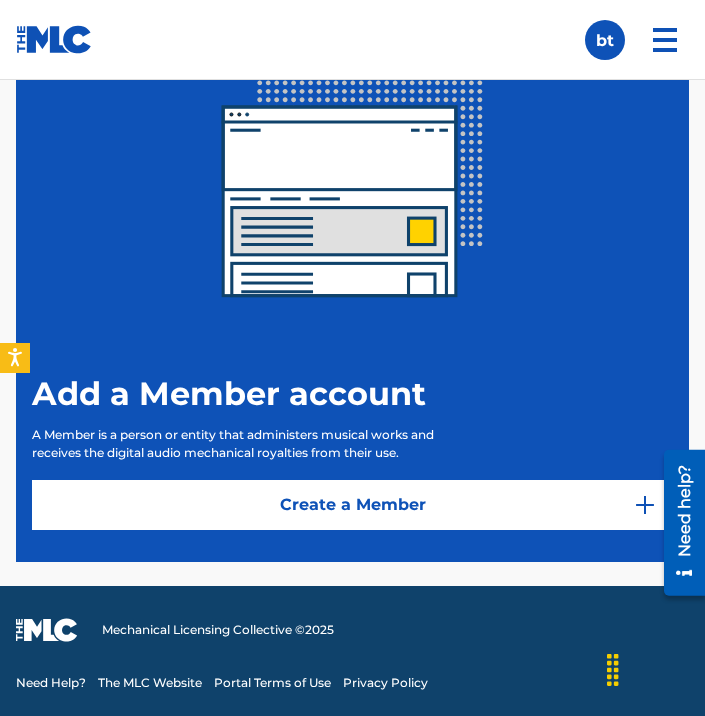 scroll, scrollTop: 0, scrollLeft: 0, axis: both 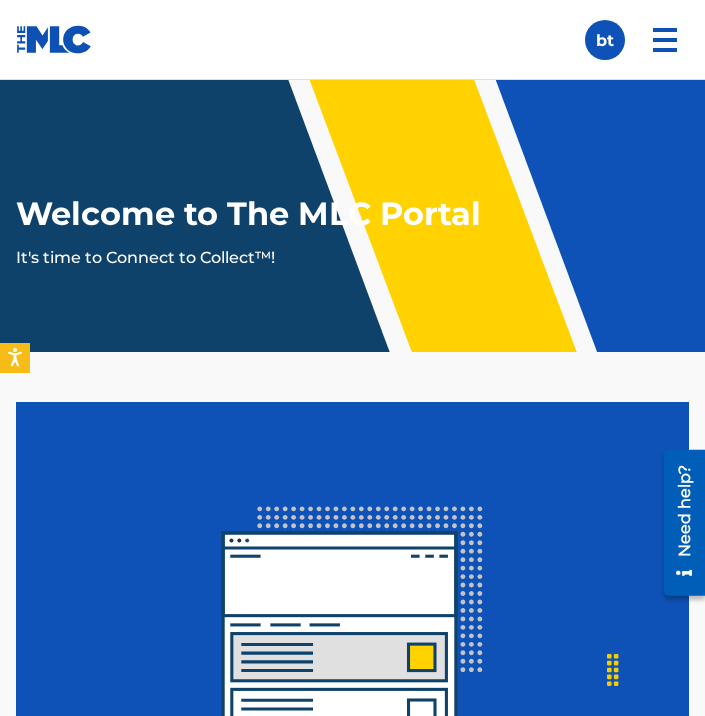 click at bounding box center [665, 40] 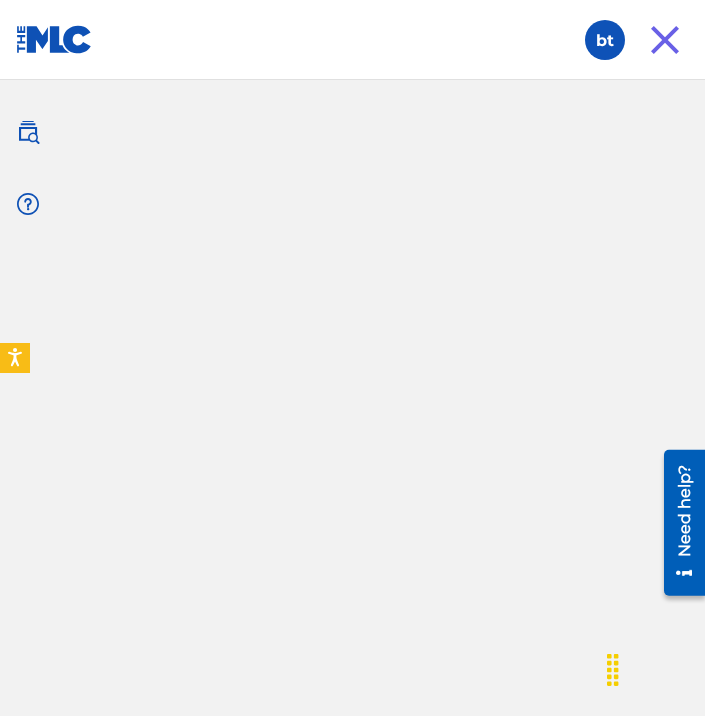 click at bounding box center (665, 40) 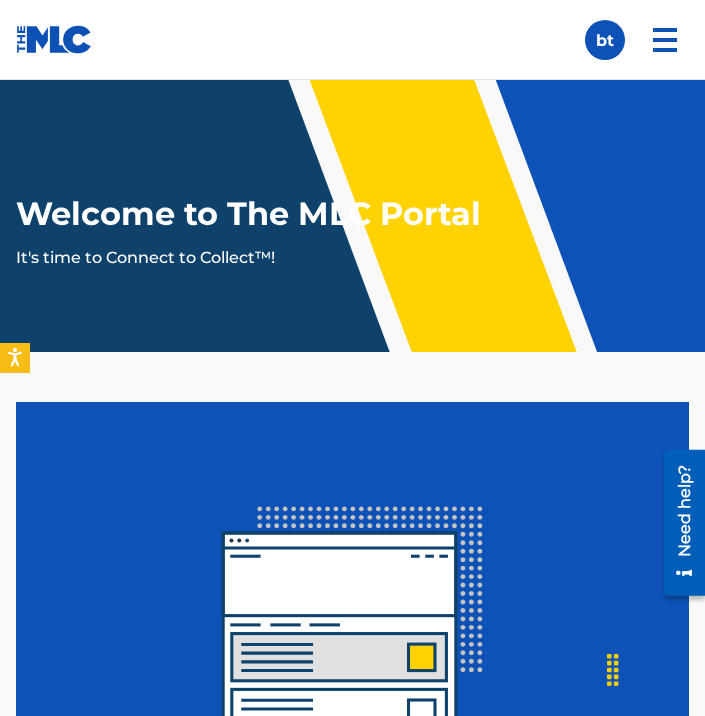 click at bounding box center [605, 40] 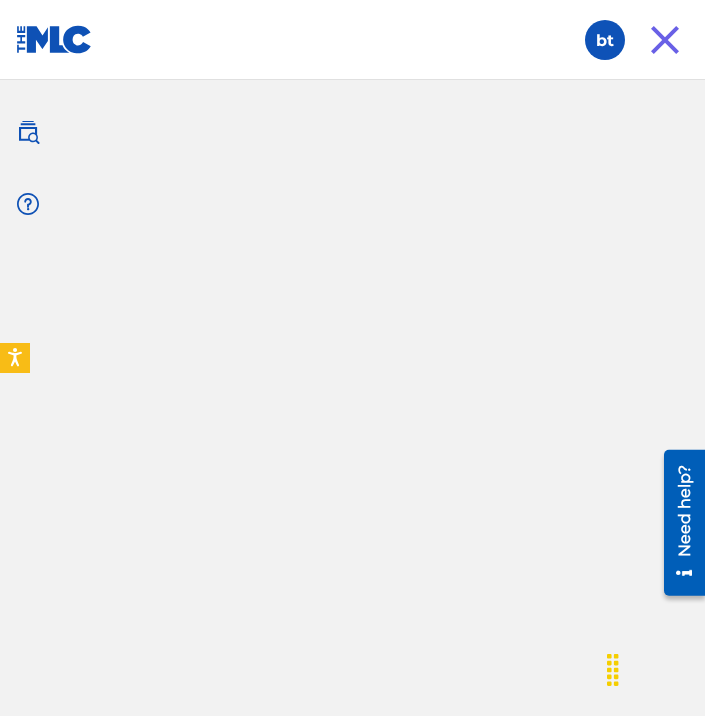 click at bounding box center (28, 132) 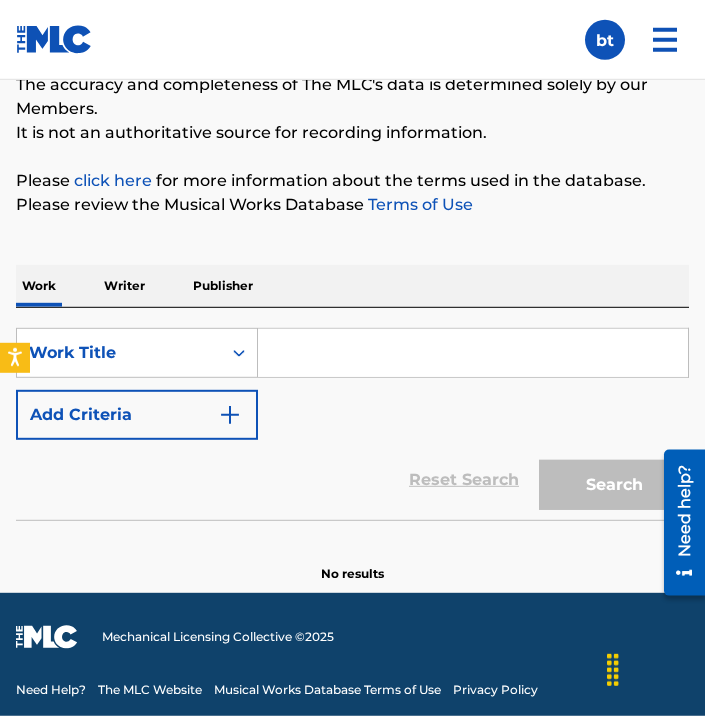 scroll, scrollTop: 171, scrollLeft: 0, axis: vertical 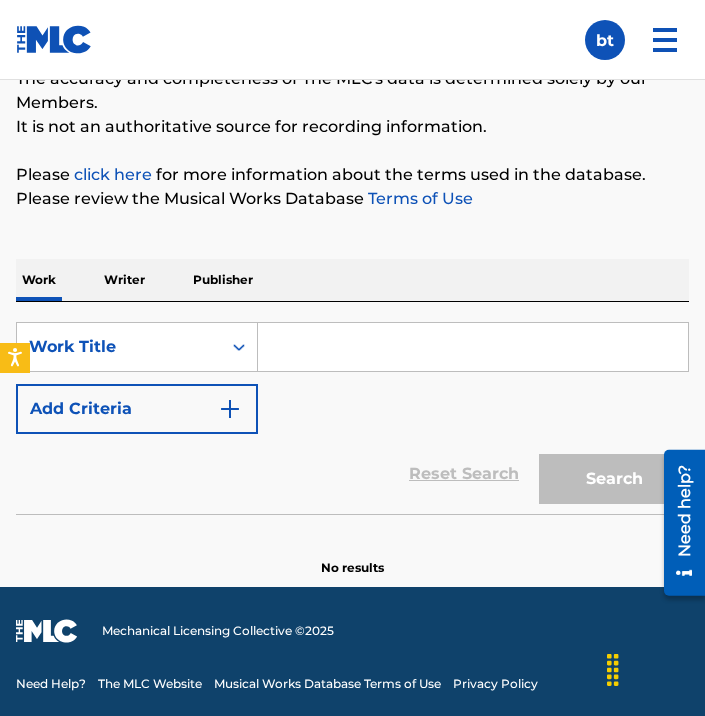 click on "Writer" at bounding box center (124, 280) 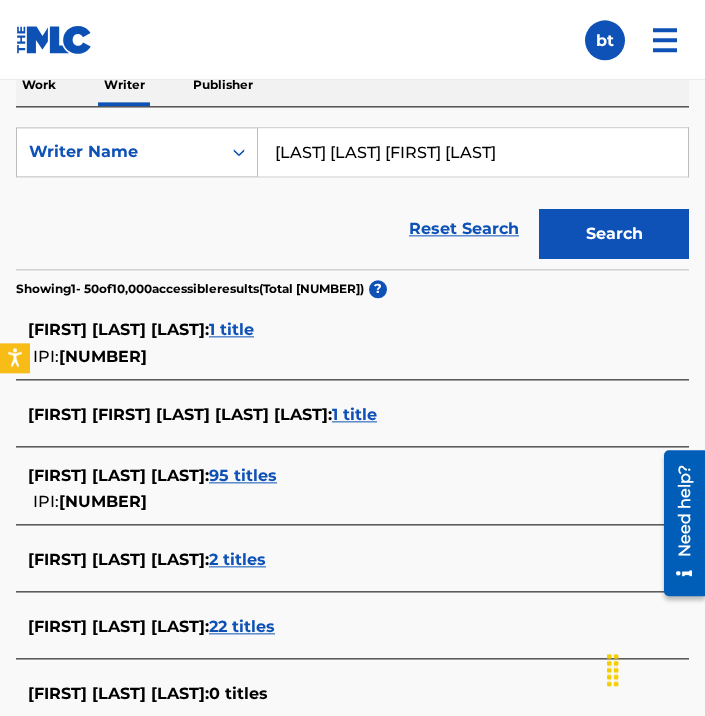 scroll, scrollTop: 405, scrollLeft: 0, axis: vertical 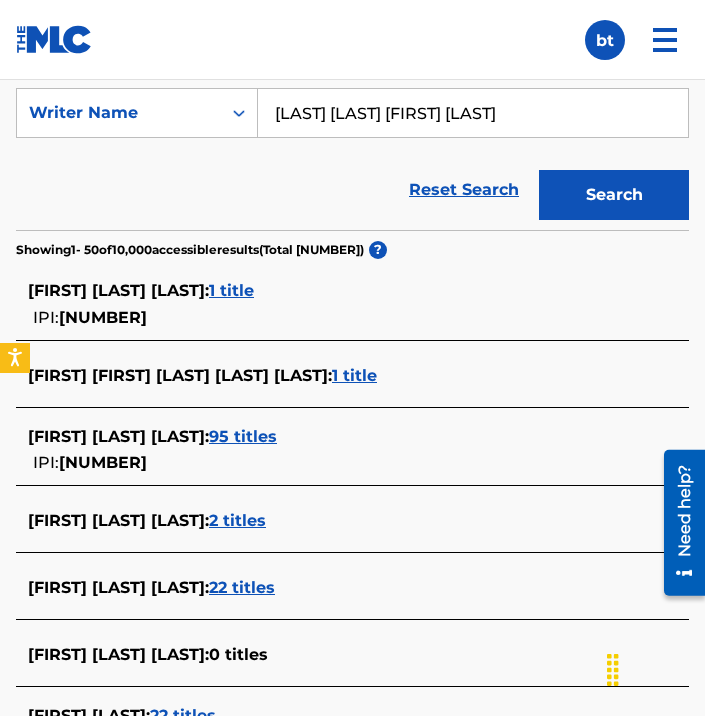 click on "1 title" at bounding box center [231, 290] 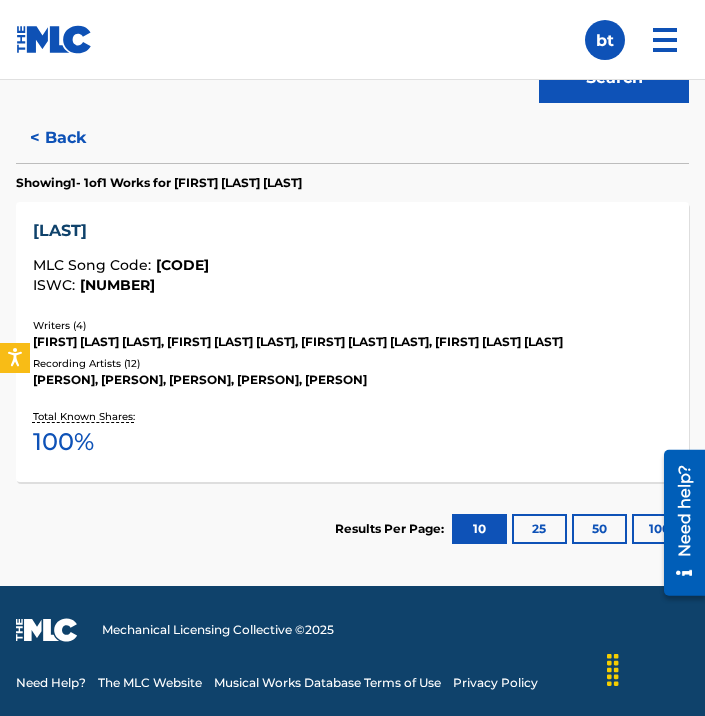 scroll, scrollTop: 404, scrollLeft: 0, axis: vertical 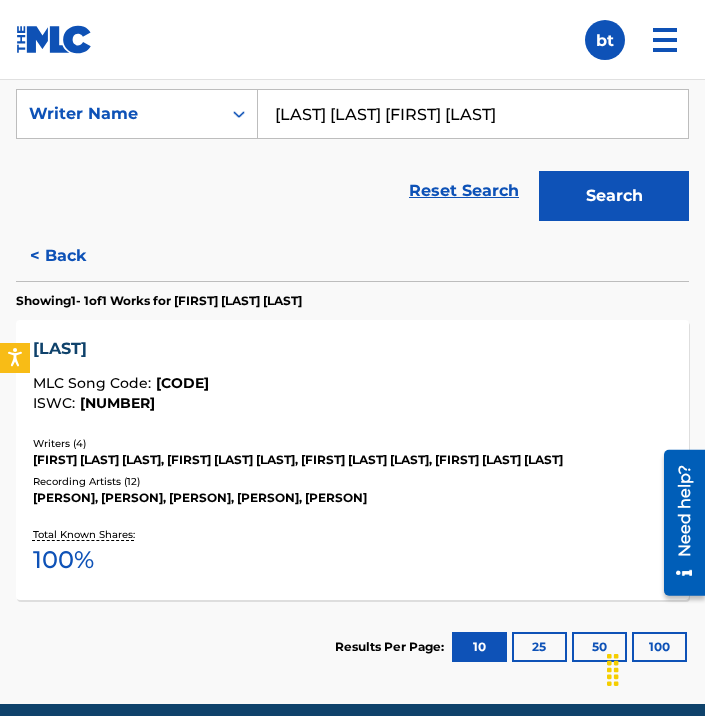 click on "< Back" at bounding box center (76, 256) 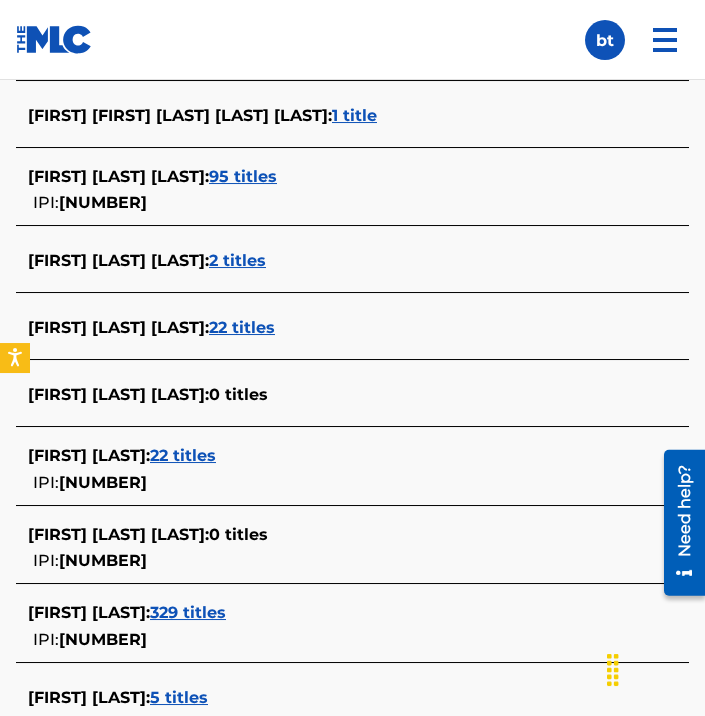 scroll, scrollTop: 674, scrollLeft: 0, axis: vertical 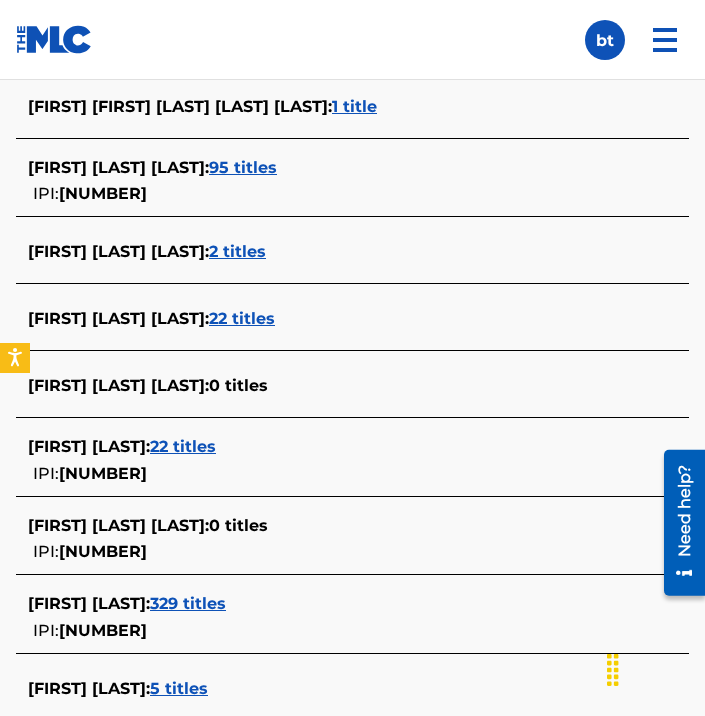 click on "[NUMBER]" at bounding box center (103, 193) 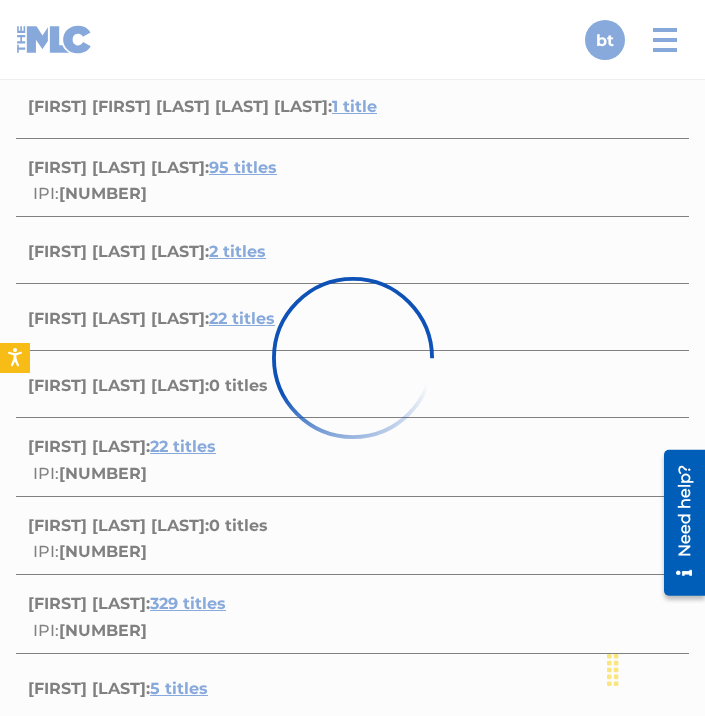 click at bounding box center (352, 358) 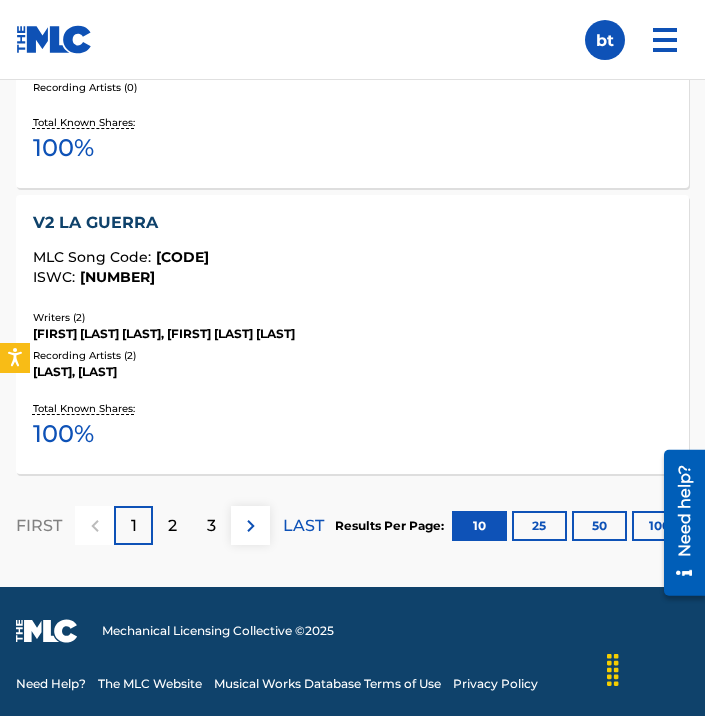 scroll, scrollTop: 2812, scrollLeft: 0, axis: vertical 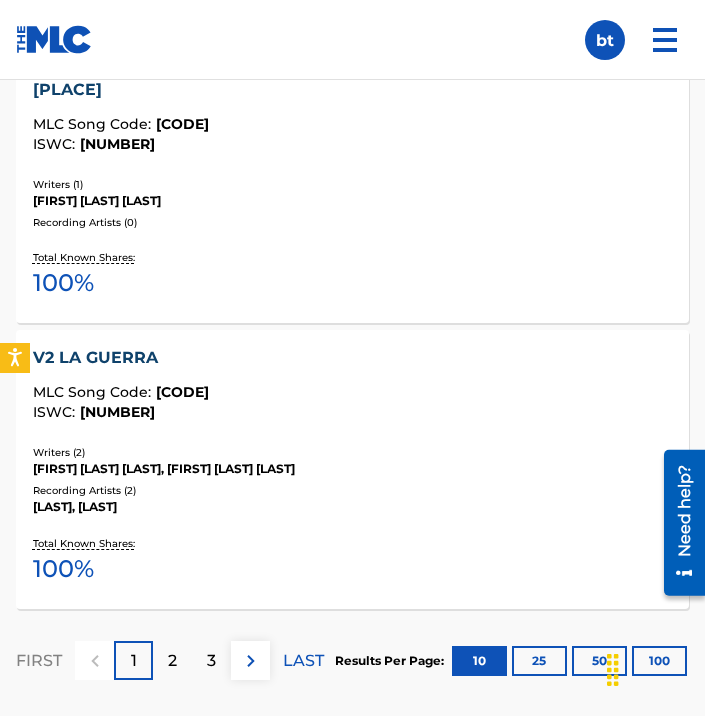 click 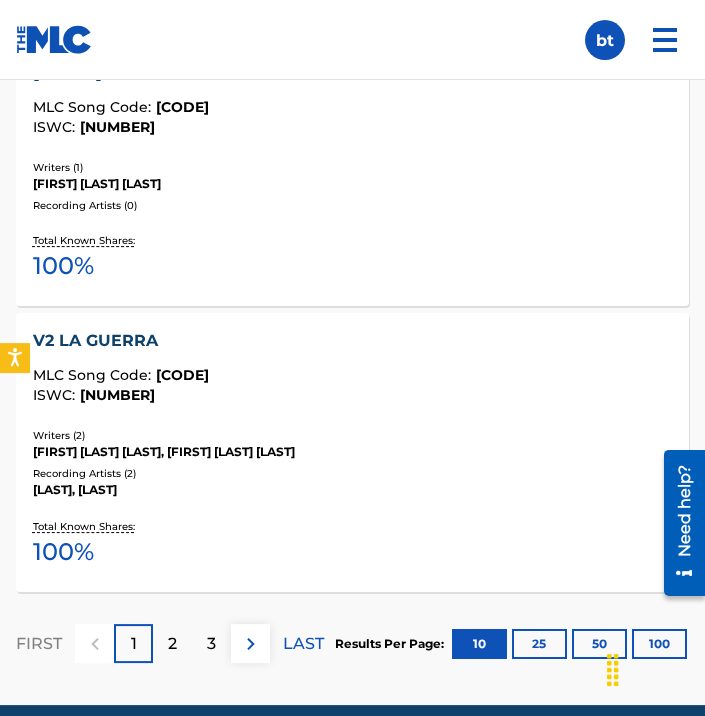 scroll, scrollTop: 2947, scrollLeft: 0, axis: vertical 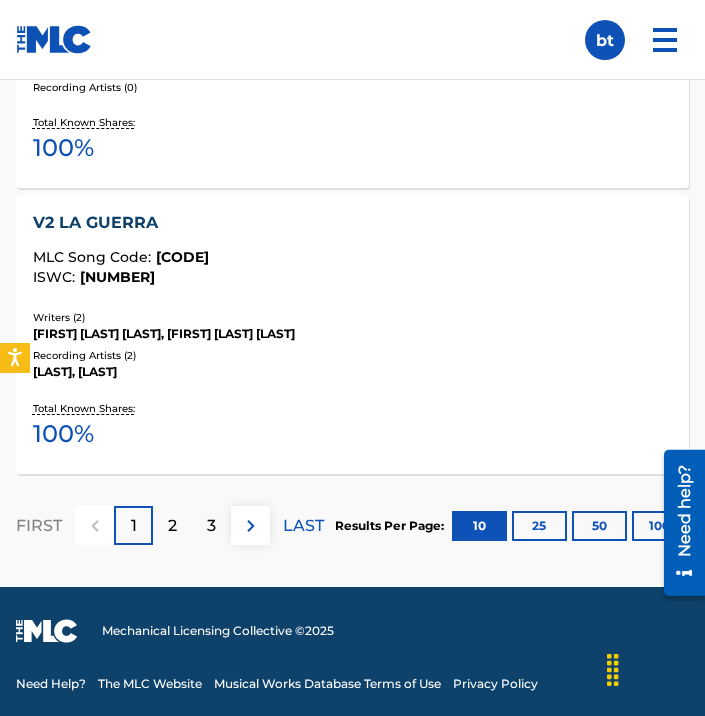 click on "50" at bounding box center [599, 526] 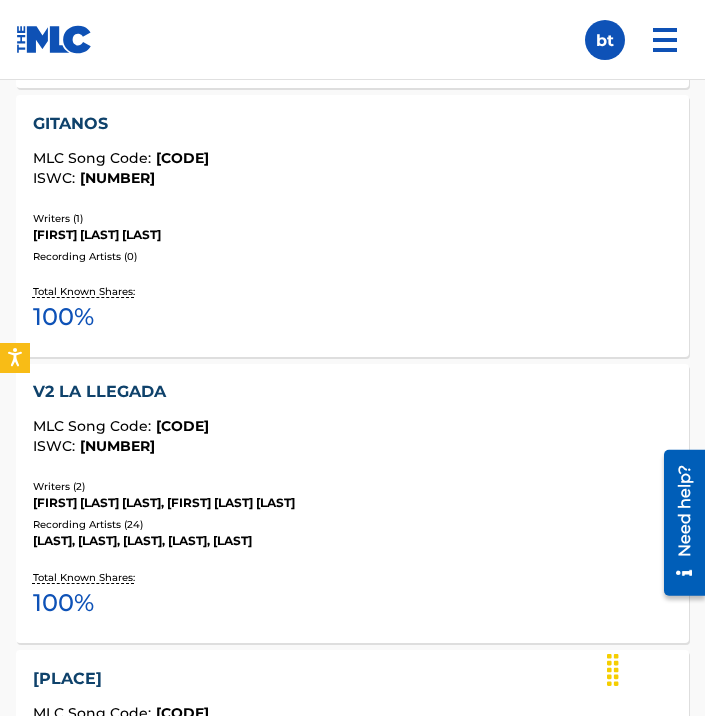 scroll, scrollTop: 9216, scrollLeft: 0, axis: vertical 